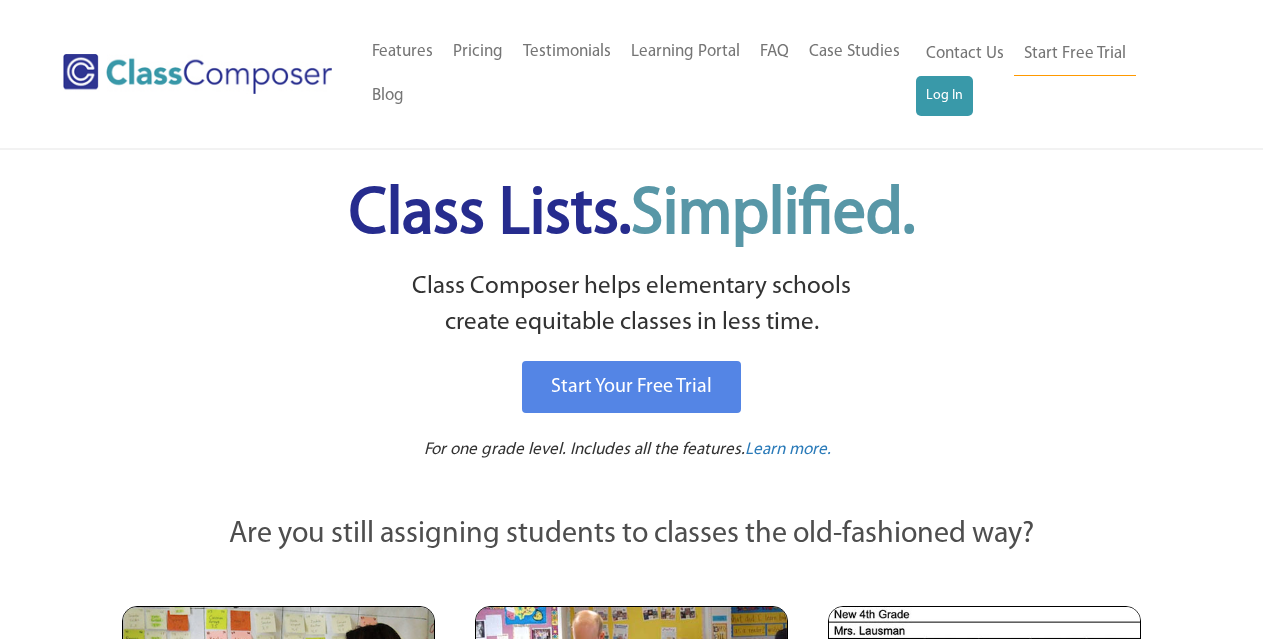 scroll, scrollTop: 0, scrollLeft: 0, axis: both 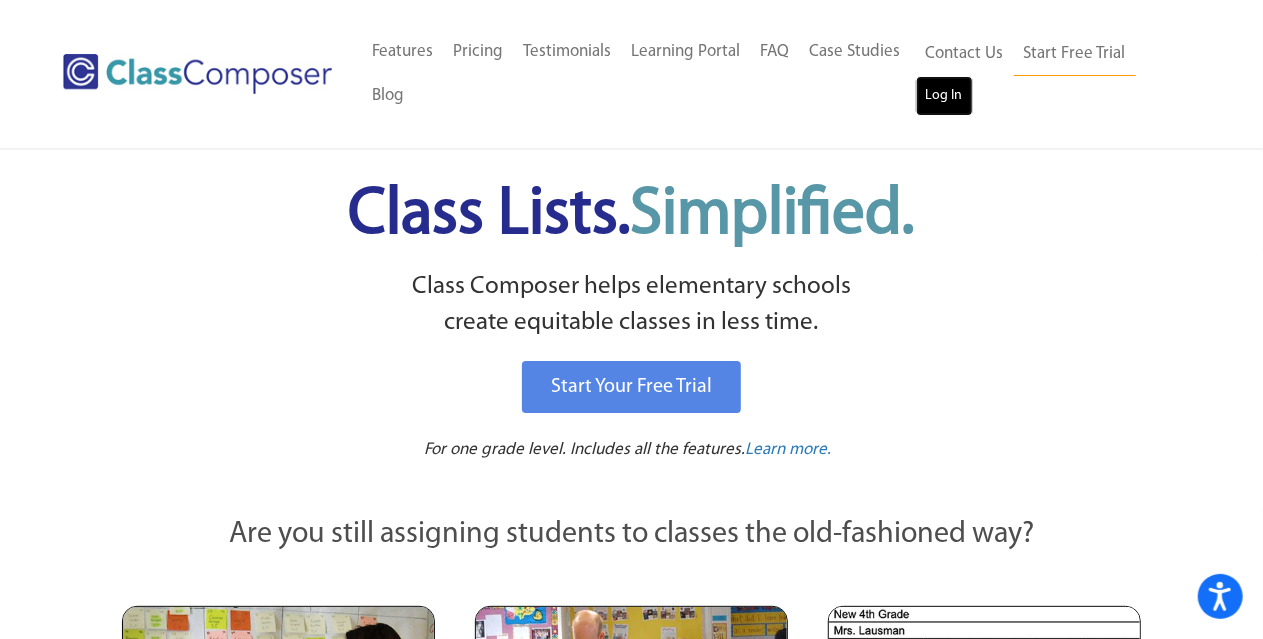 click on "Log In" at bounding box center [944, 96] 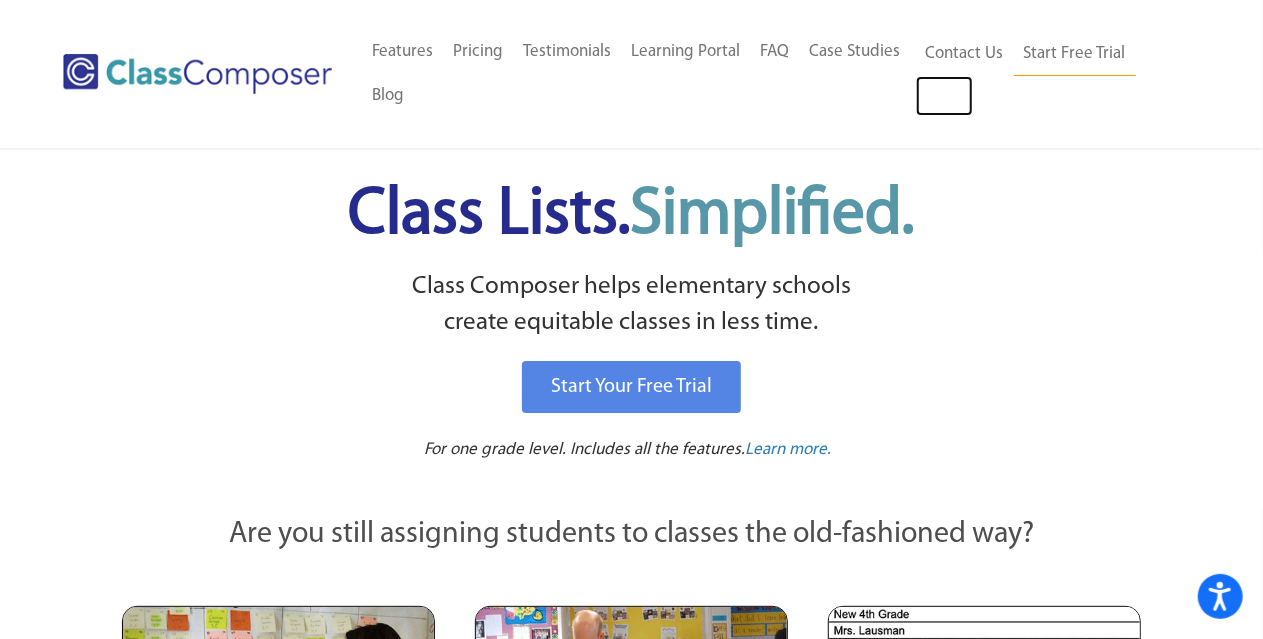scroll, scrollTop: 1, scrollLeft: 0, axis: vertical 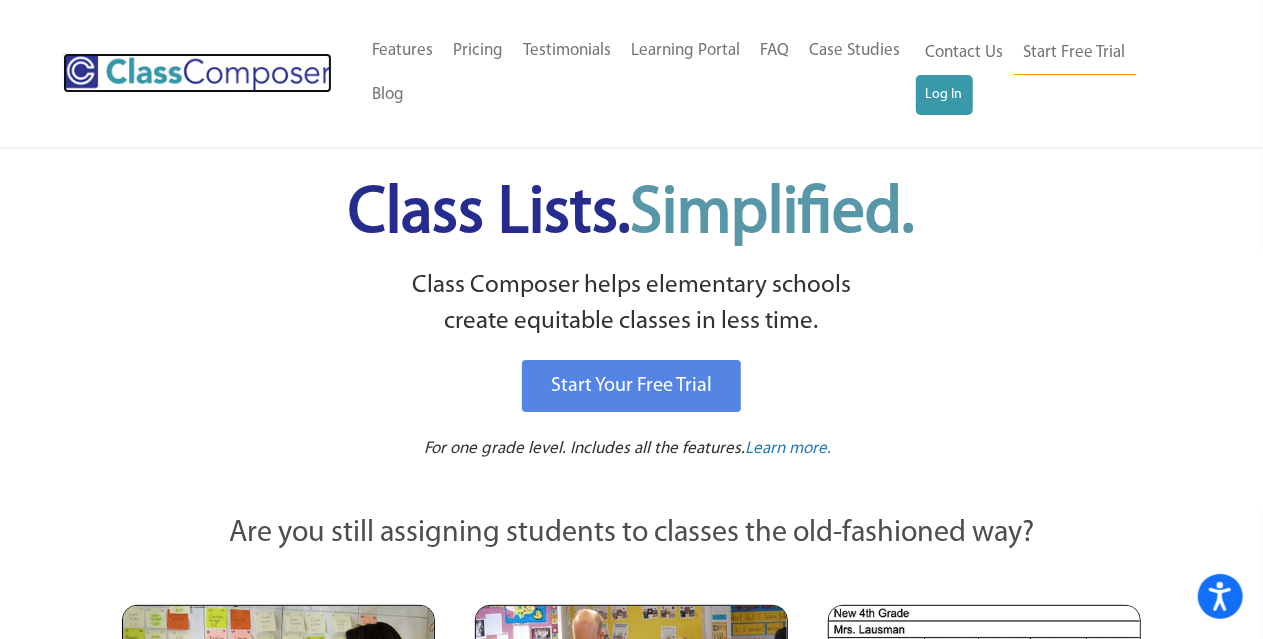 click at bounding box center [197, 73] 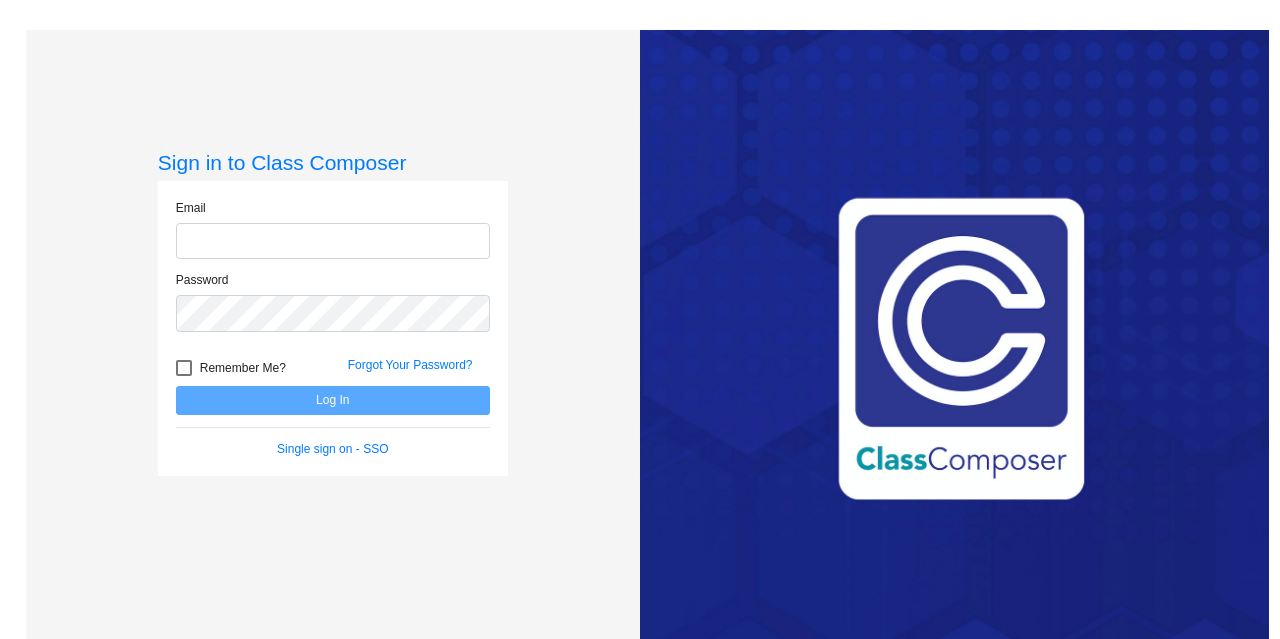 scroll, scrollTop: 0, scrollLeft: 0, axis: both 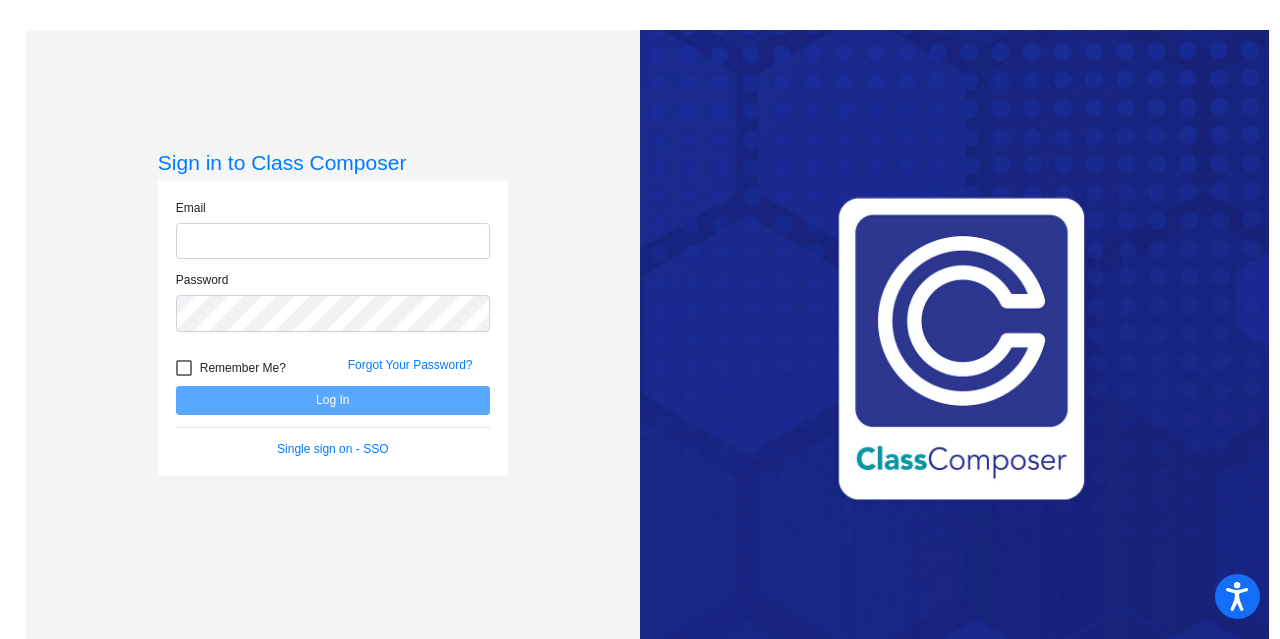 click 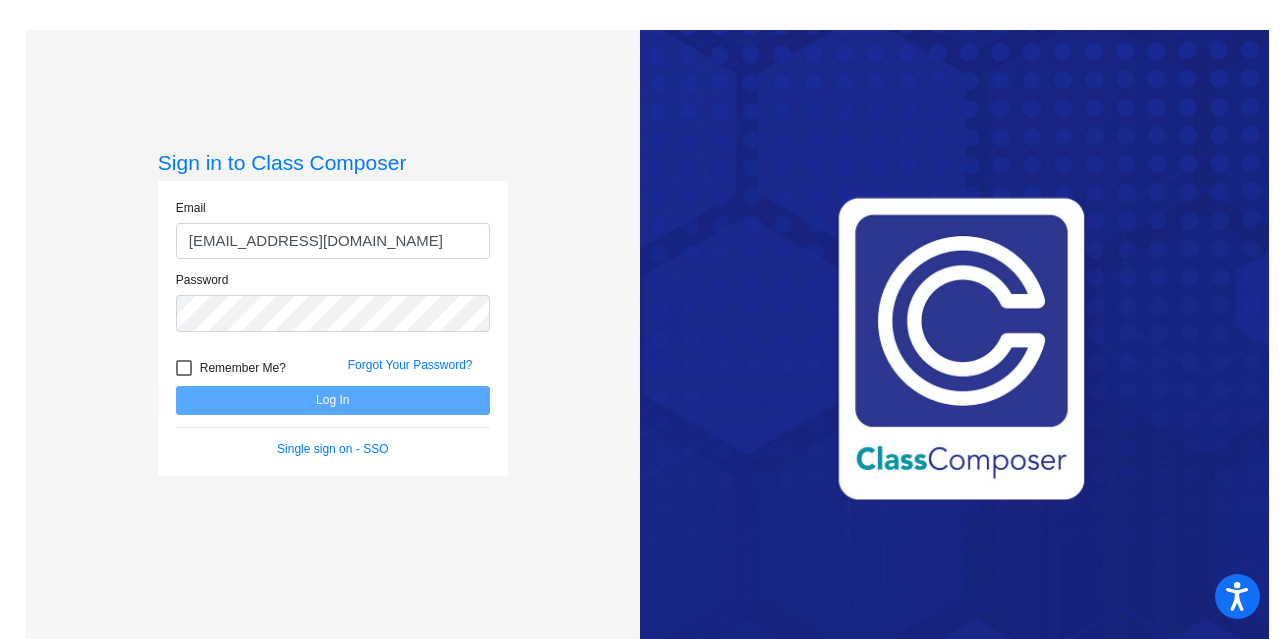 type on "eoberman@forsyth.k12.ga.us" 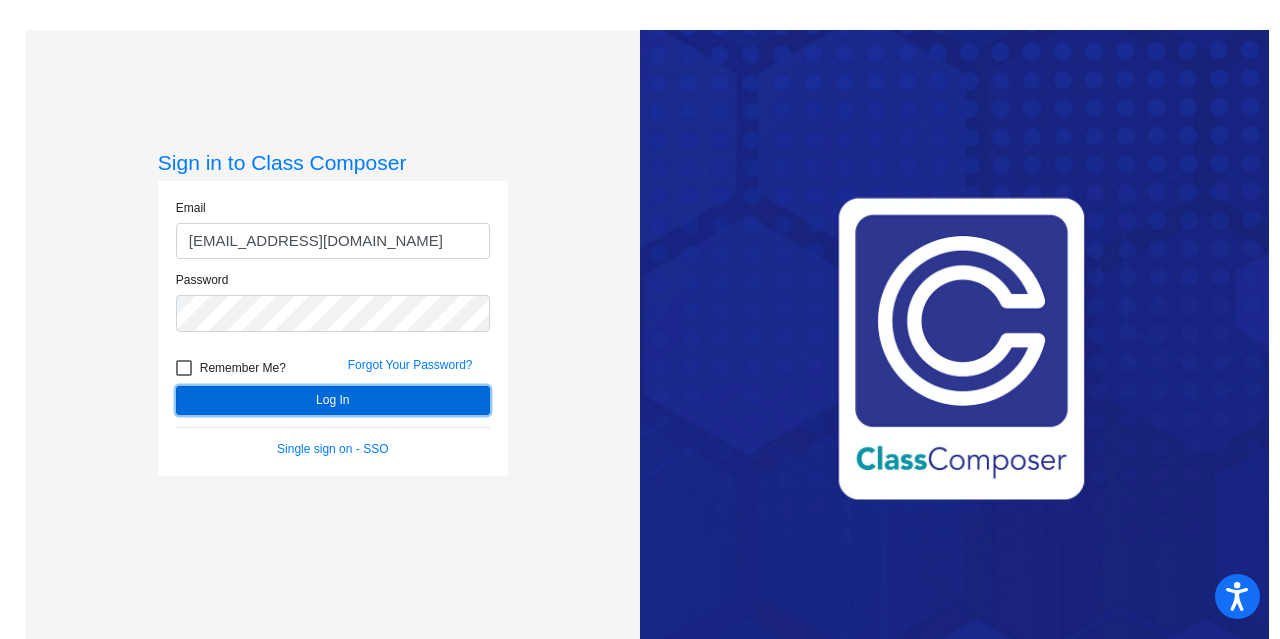 click on "Log In" 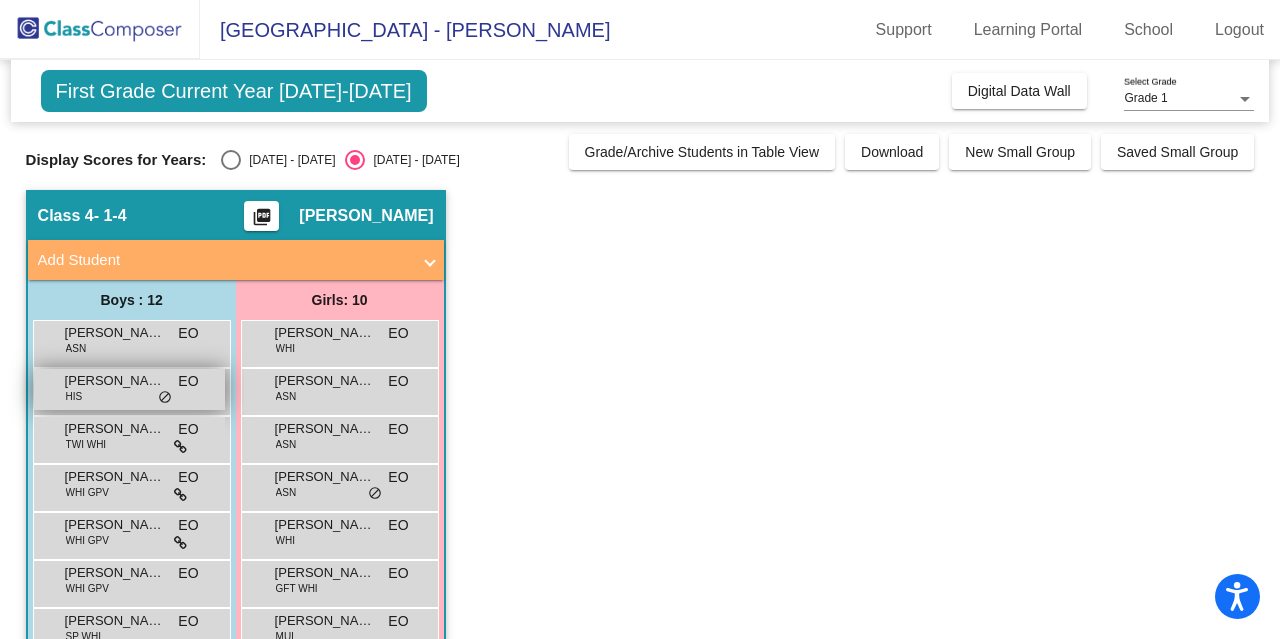 click on "Benjamin Berrio Solar" at bounding box center [115, 381] 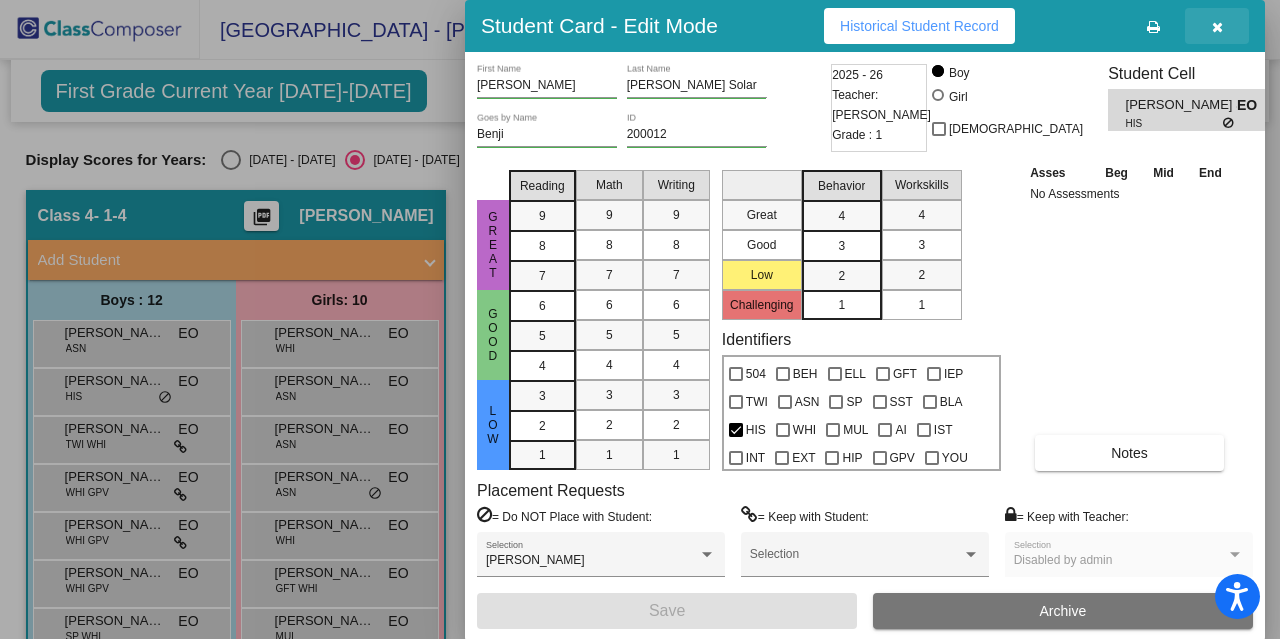 click at bounding box center [1217, 27] 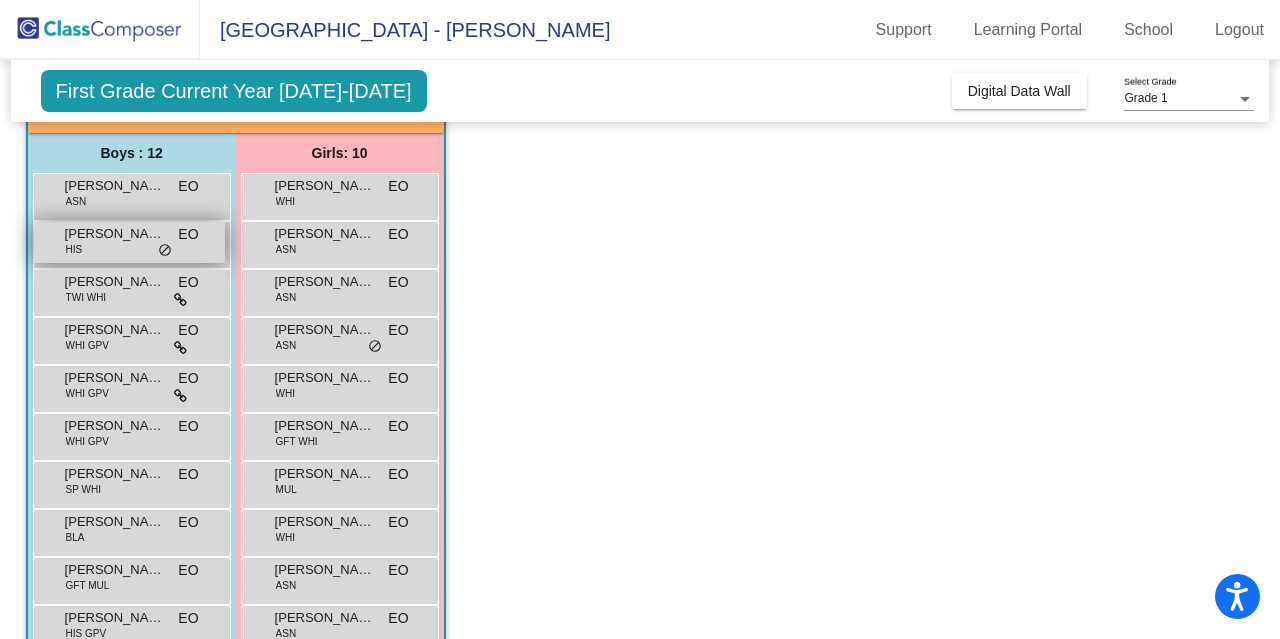 scroll, scrollTop: 148, scrollLeft: 0, axis: vertical 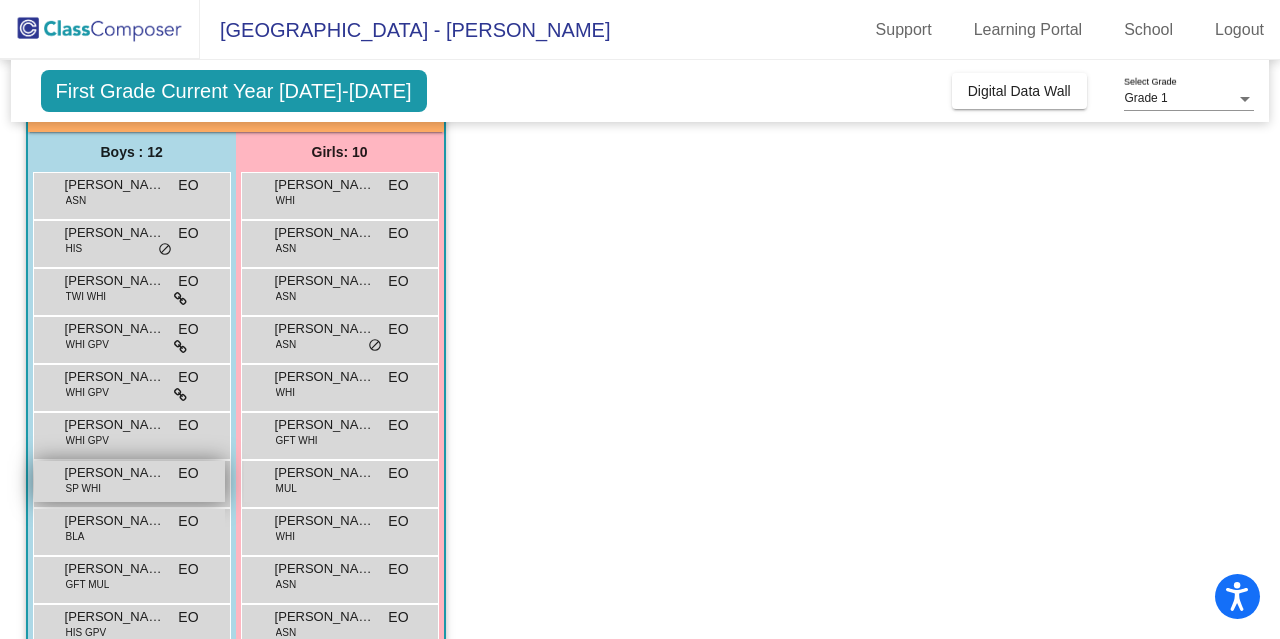 click on "SP WHI" at bounding box center (83, 488) 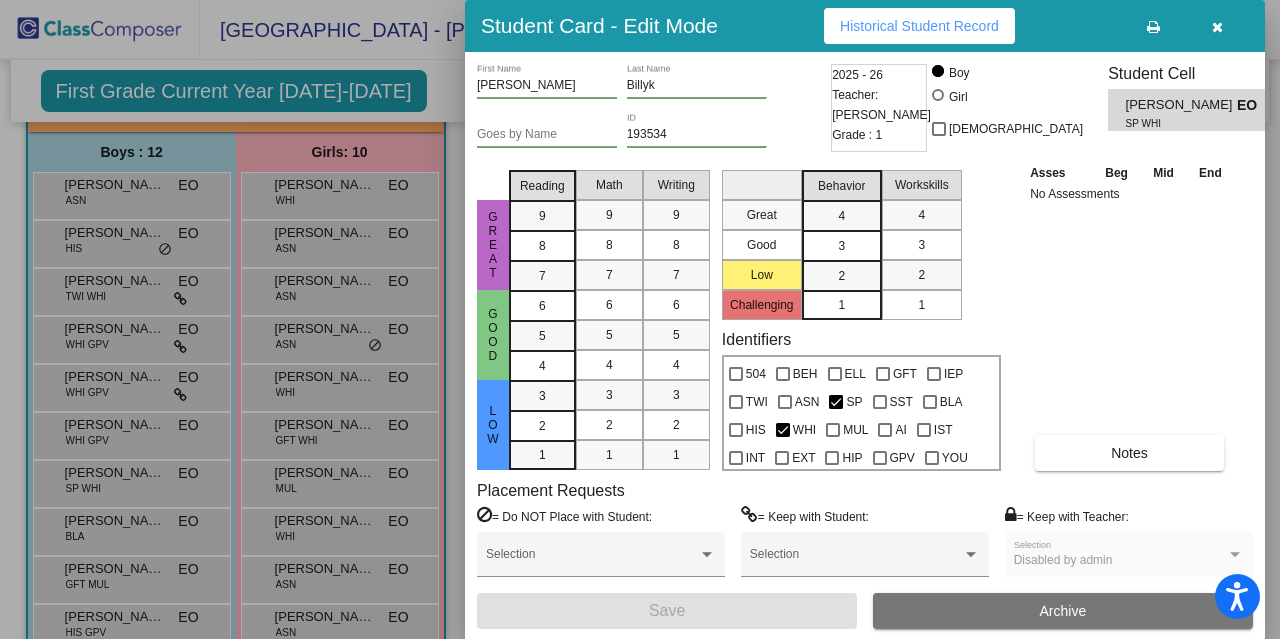 click at bounding box center [1217, 27] 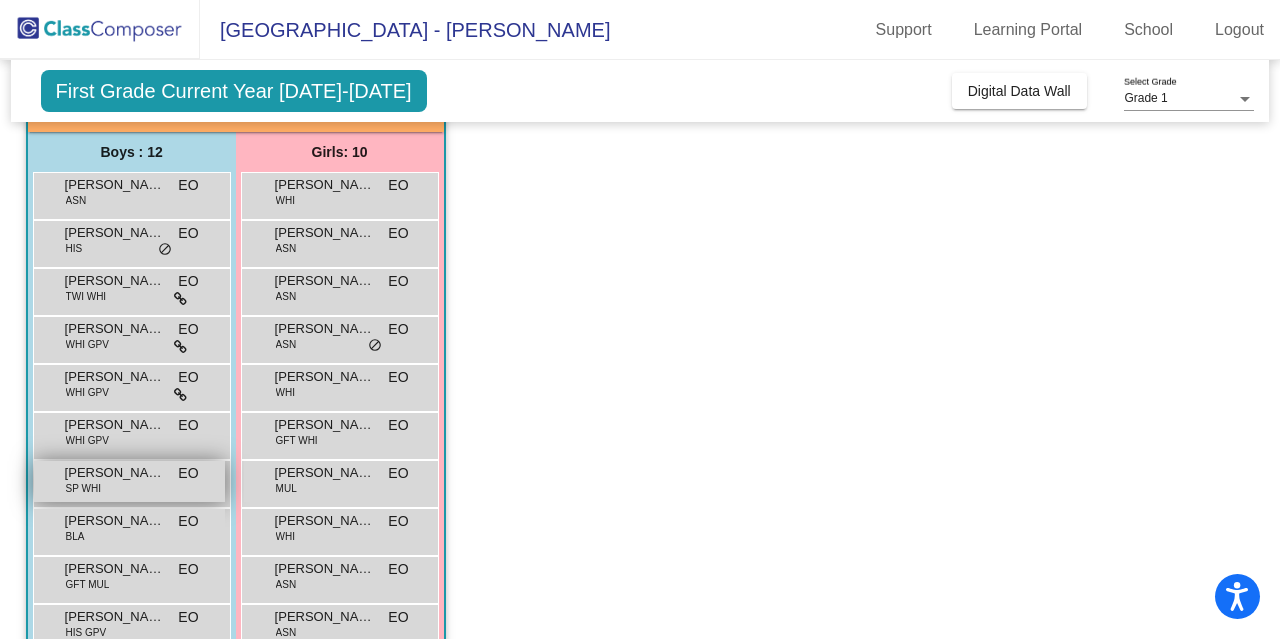 click on "Hudson Billyk" at bounding box center (115, 473) 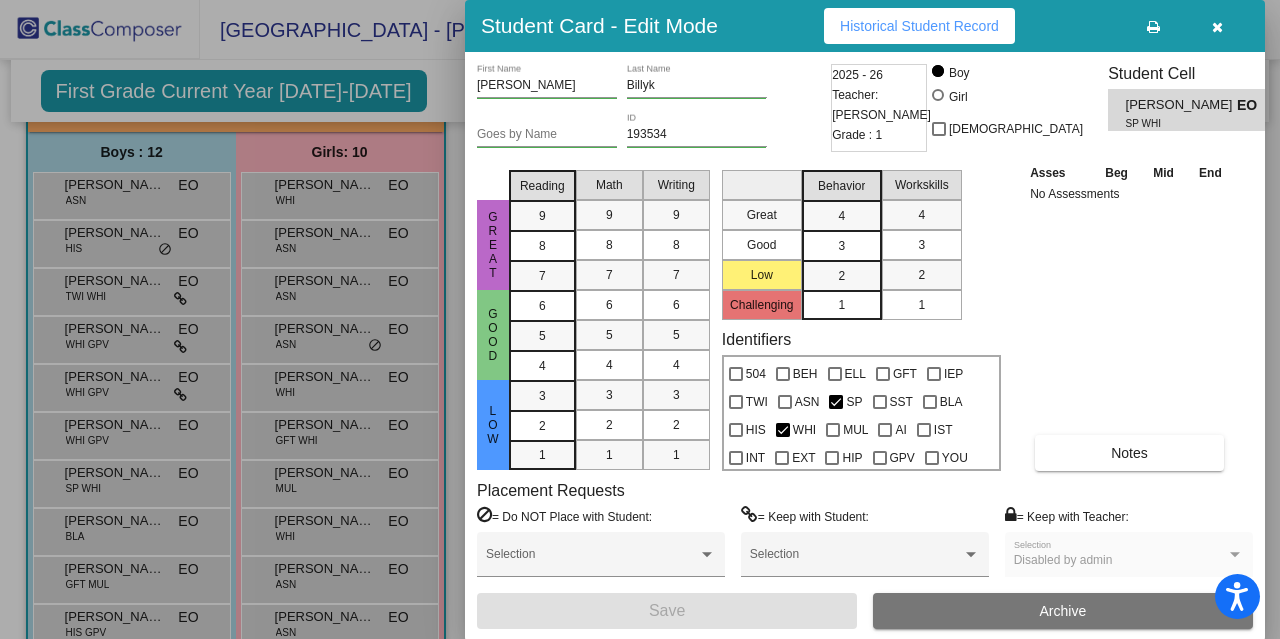 click at bounding box center [1217, 26] 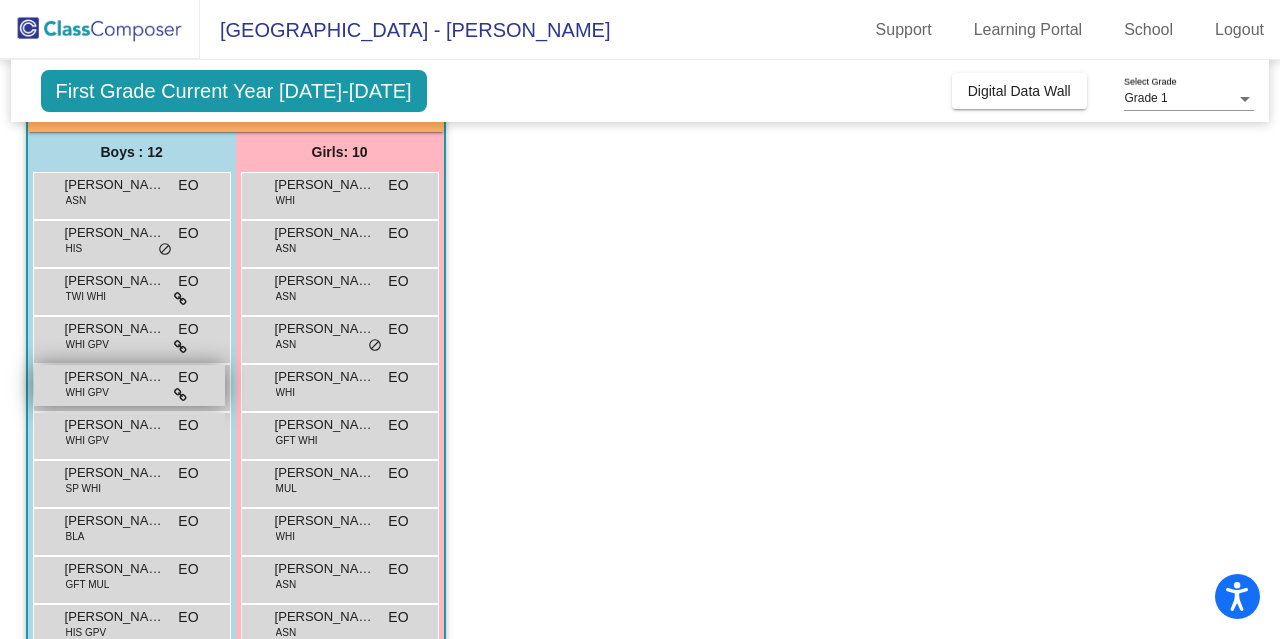 click on "Edison Bradley" at bounding box center (115, 377) 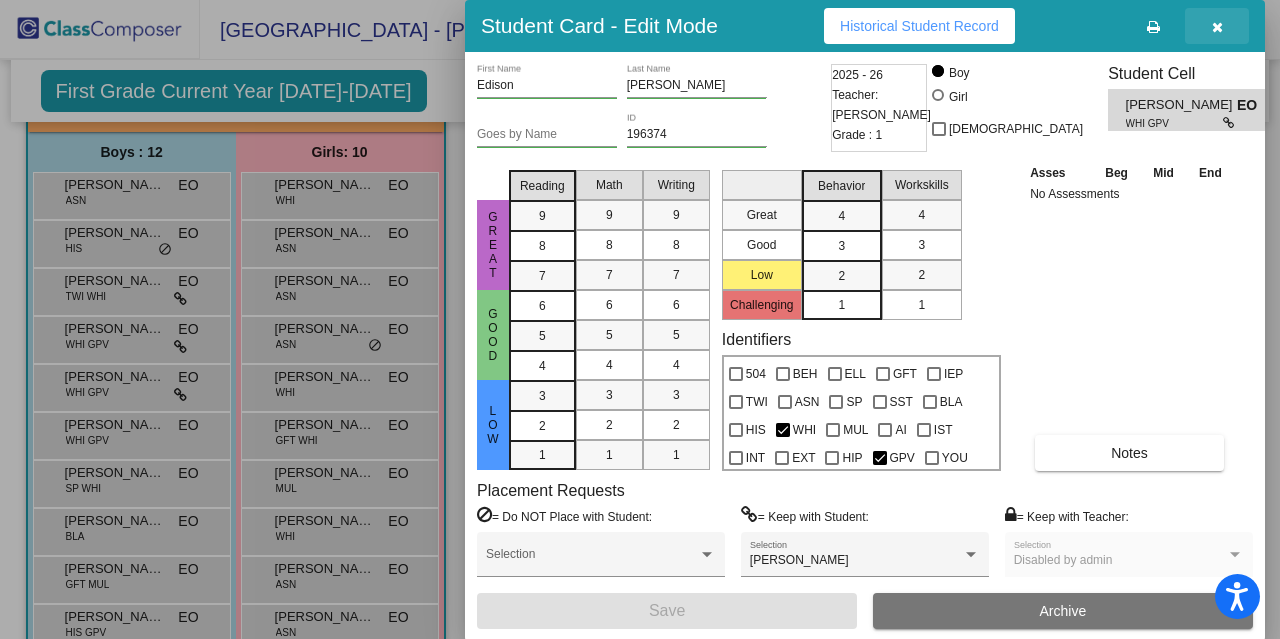 click at bounding box center (1217, 26) 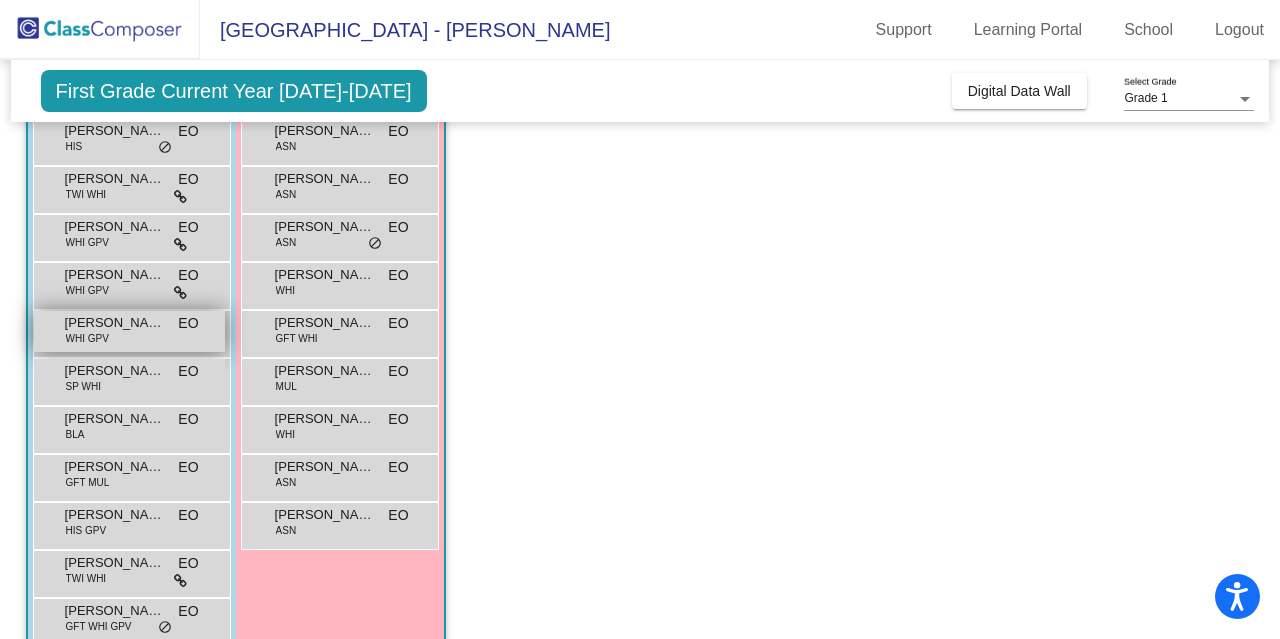 scroll, scrollTop: 251, scrollLeft: 0, axis: vertical 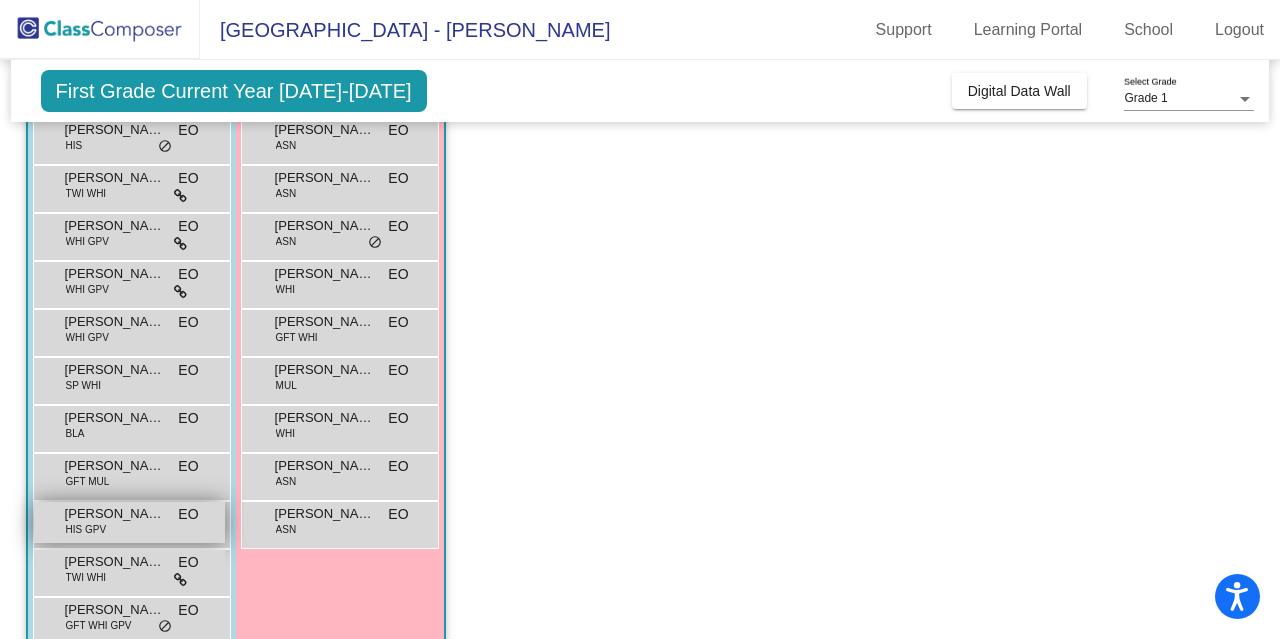click on "Luke Geodakyan-Jimenez HIS GPV EO lock do_not_disturb_alt" at bounding box center (129, 522) 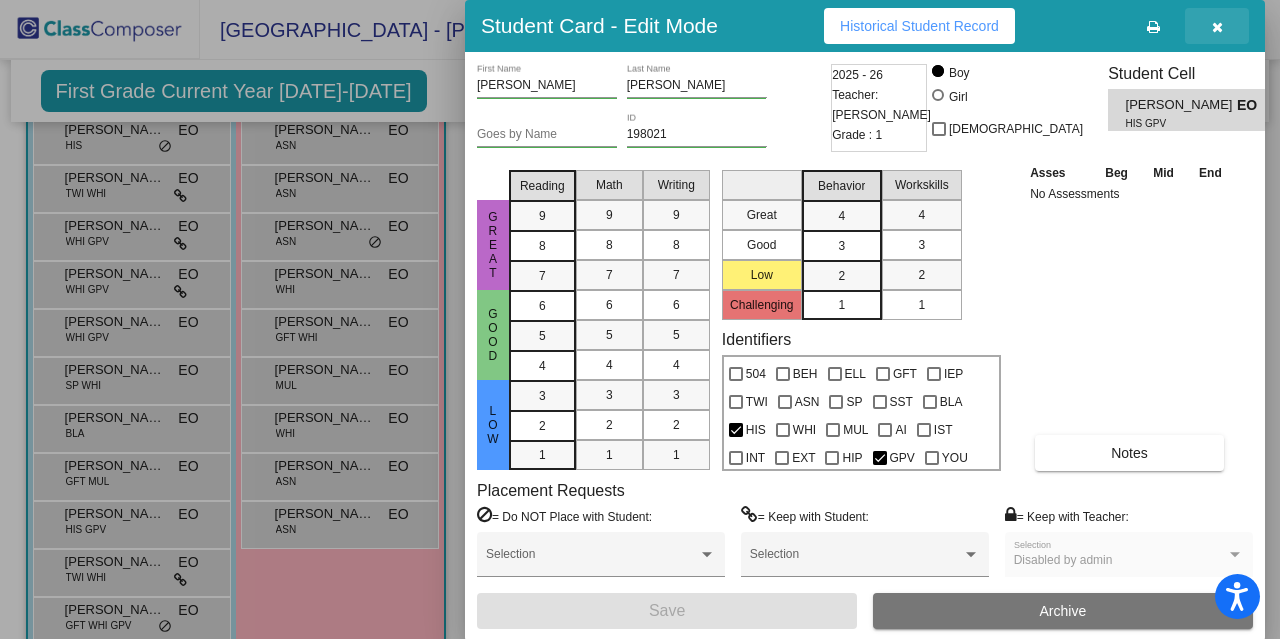 click at bounding box center (1217, 26) 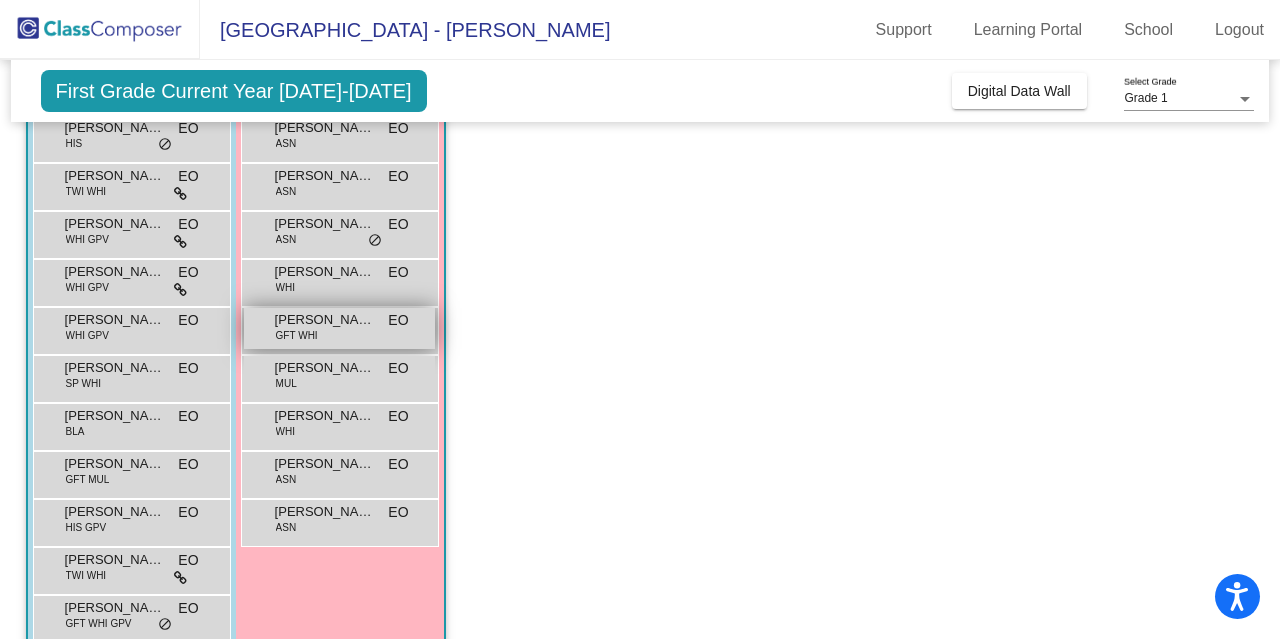 scroll, scrollTop: 264, scrollLeft: 0, axis: vertical 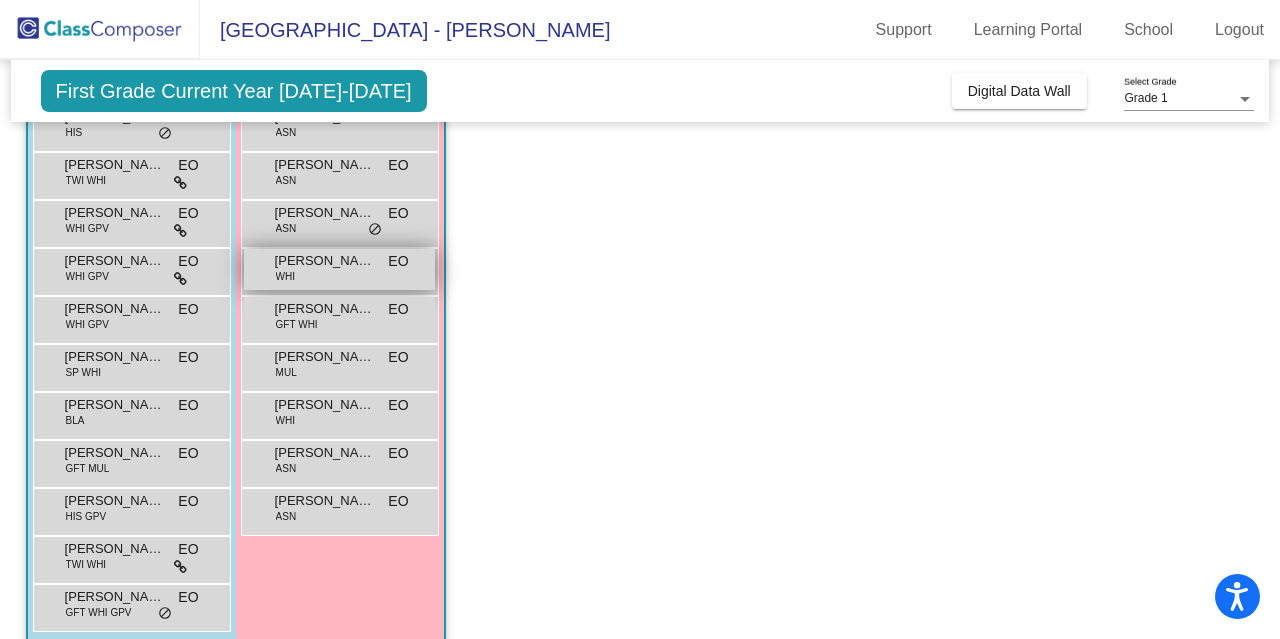 click on "Michaela Gvinter" at bounding box center [325, 261] 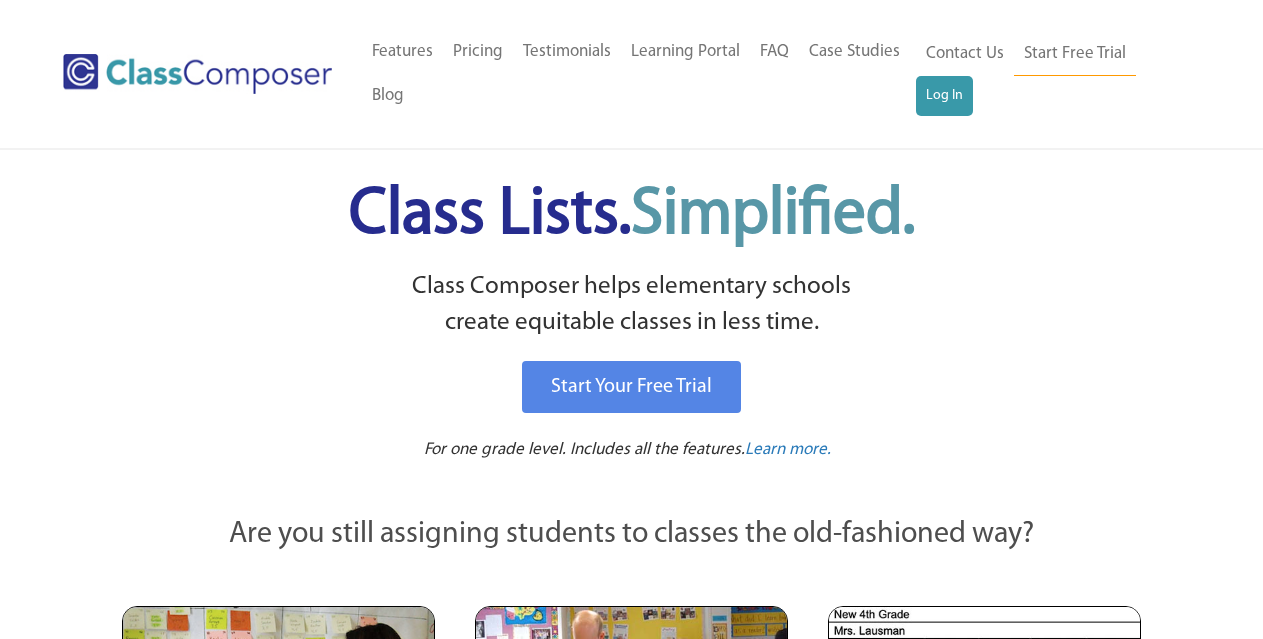 scroll, scrollTop: 0, scrollLeft: 0, axis: both 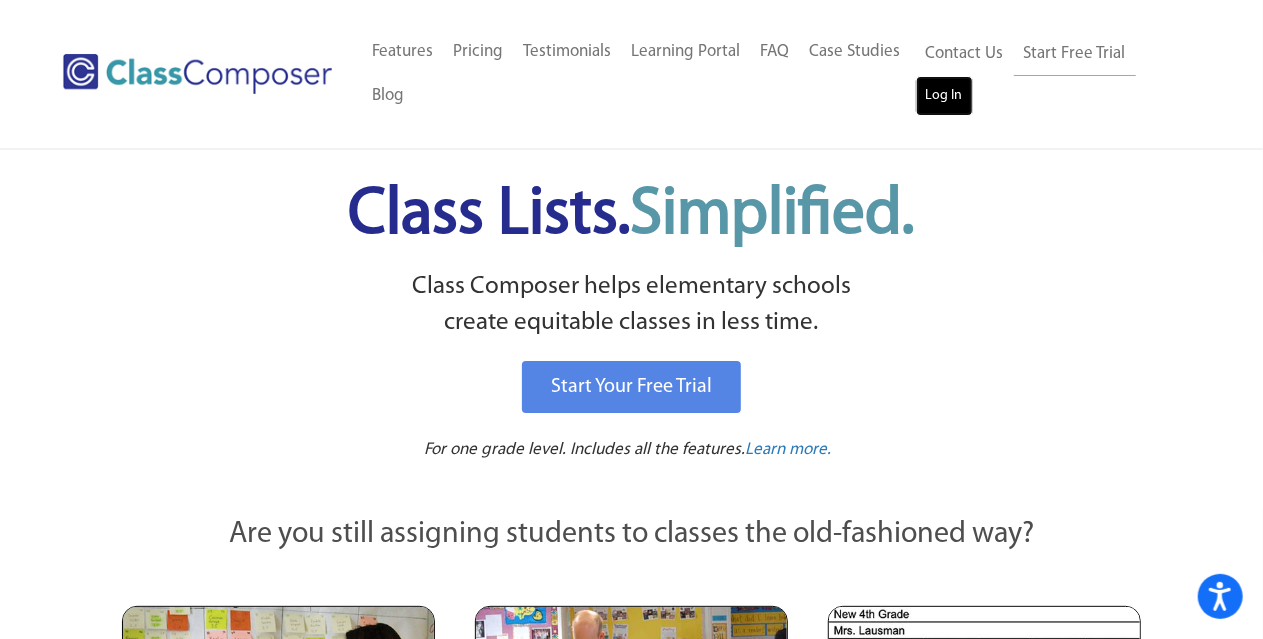 click on "Log In" at bounding box center (944, 96) 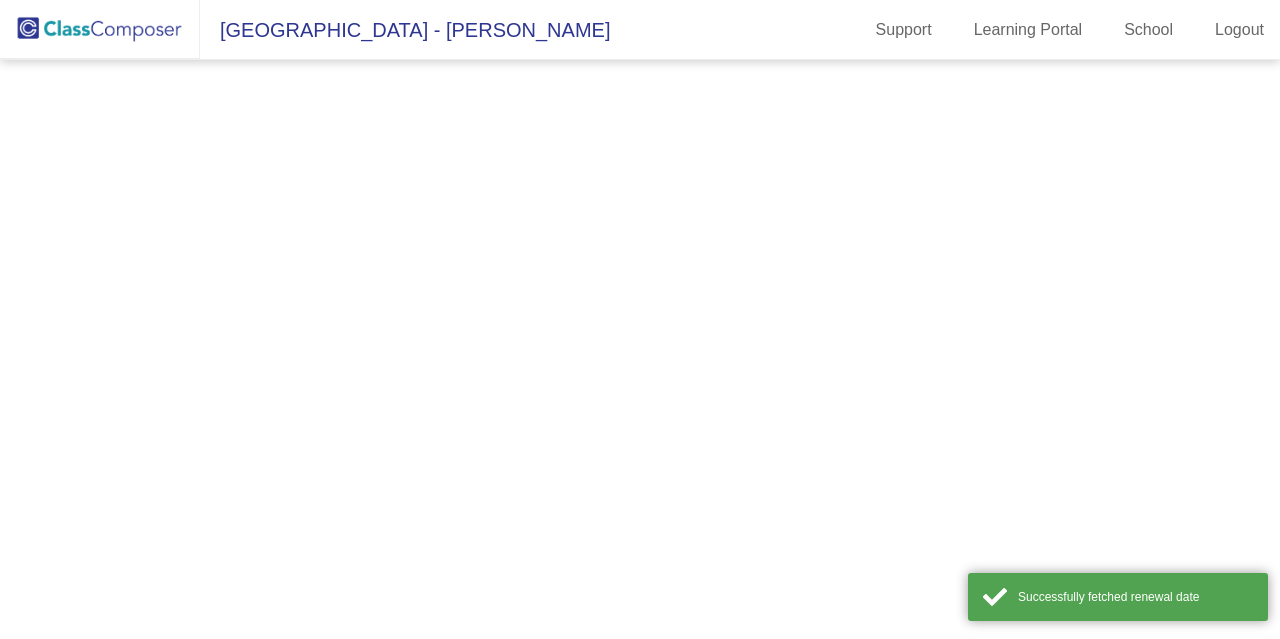 scroll, scrollTop: 0, scrollLeft: 0, axis: both 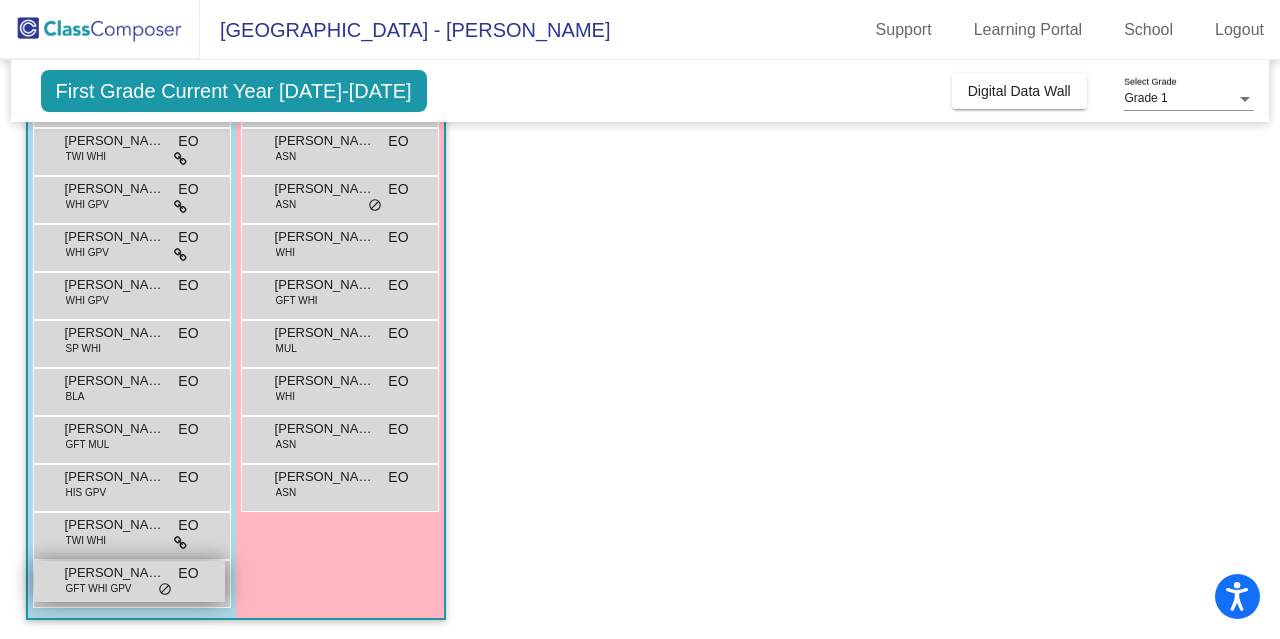 click on "Zachary Jones GFT WHI GPV EO lock do_not_disturb_alt" at bounding box center [129, 581] 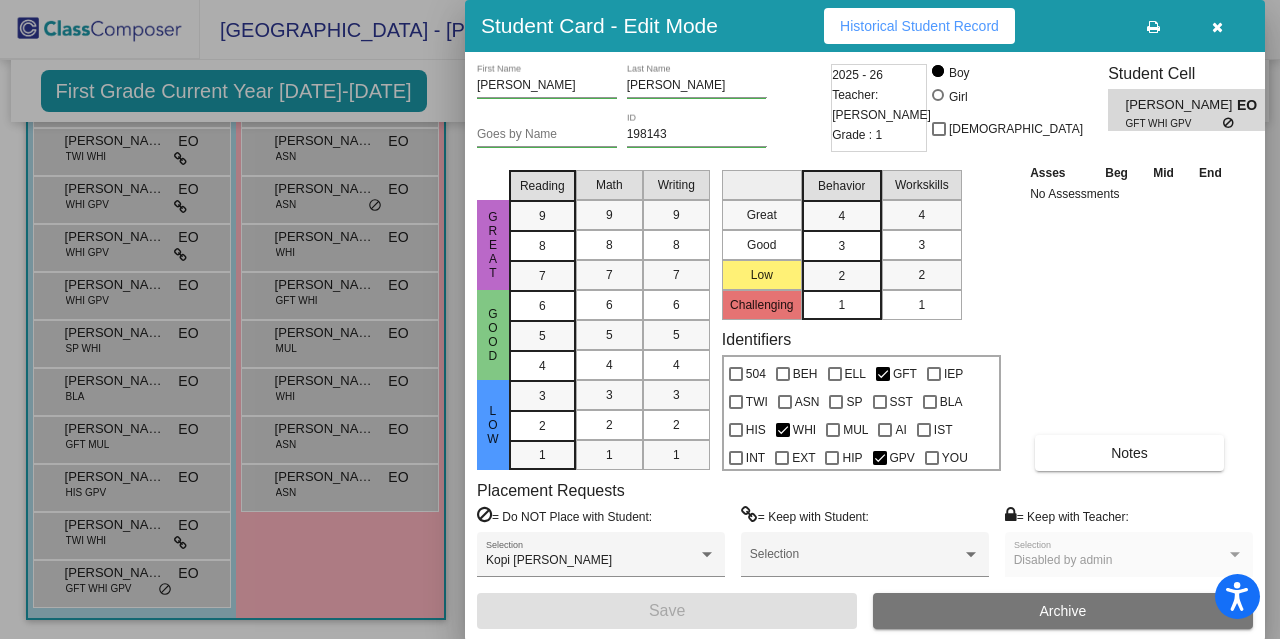 click at bounding box center (1217, 27) 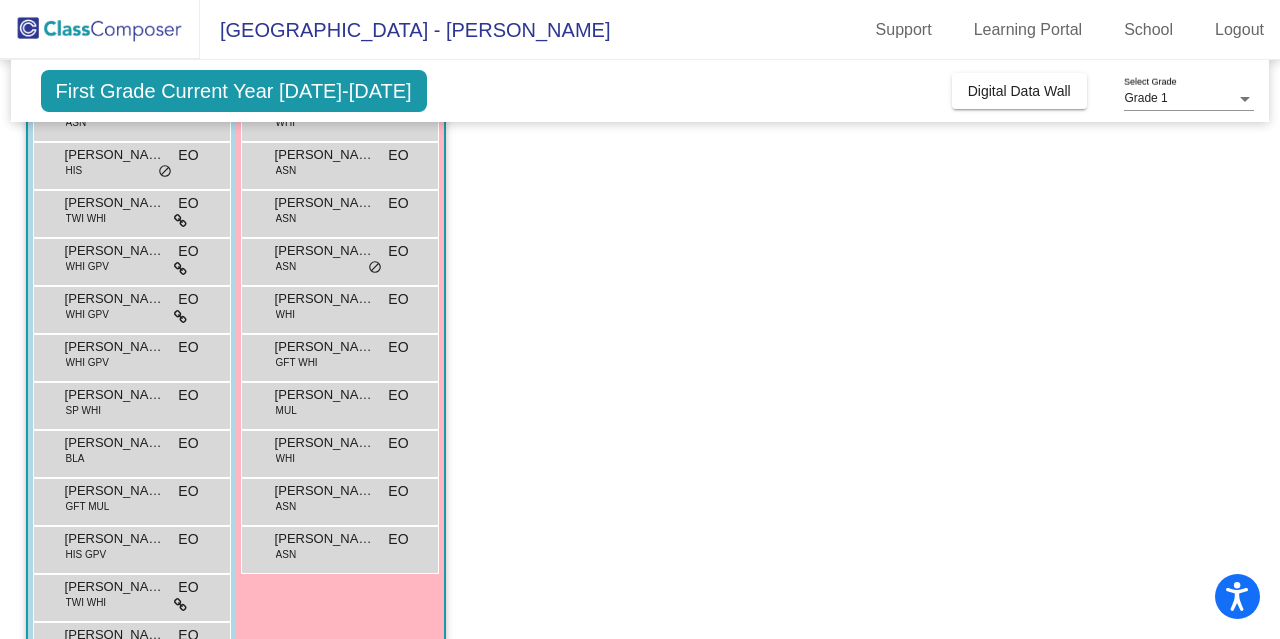 scroll, scrollTop: 276, scrollLeft: 0, axis: vertical 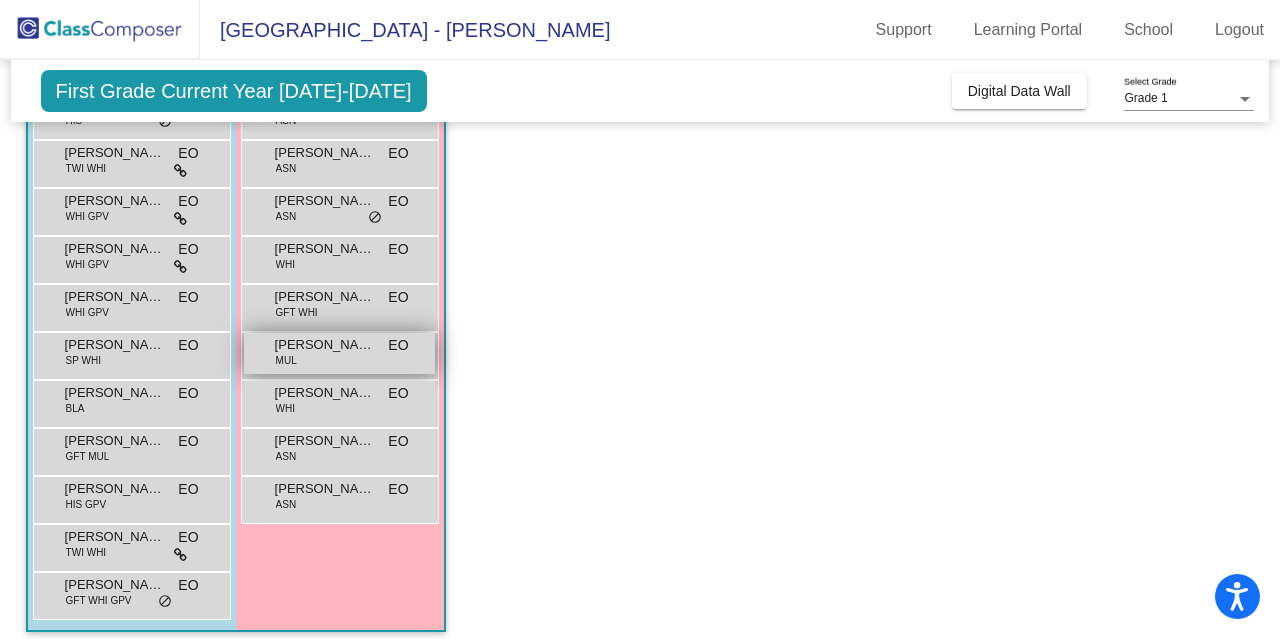 click on "Priya Lack" at bounding box center (325, 345) 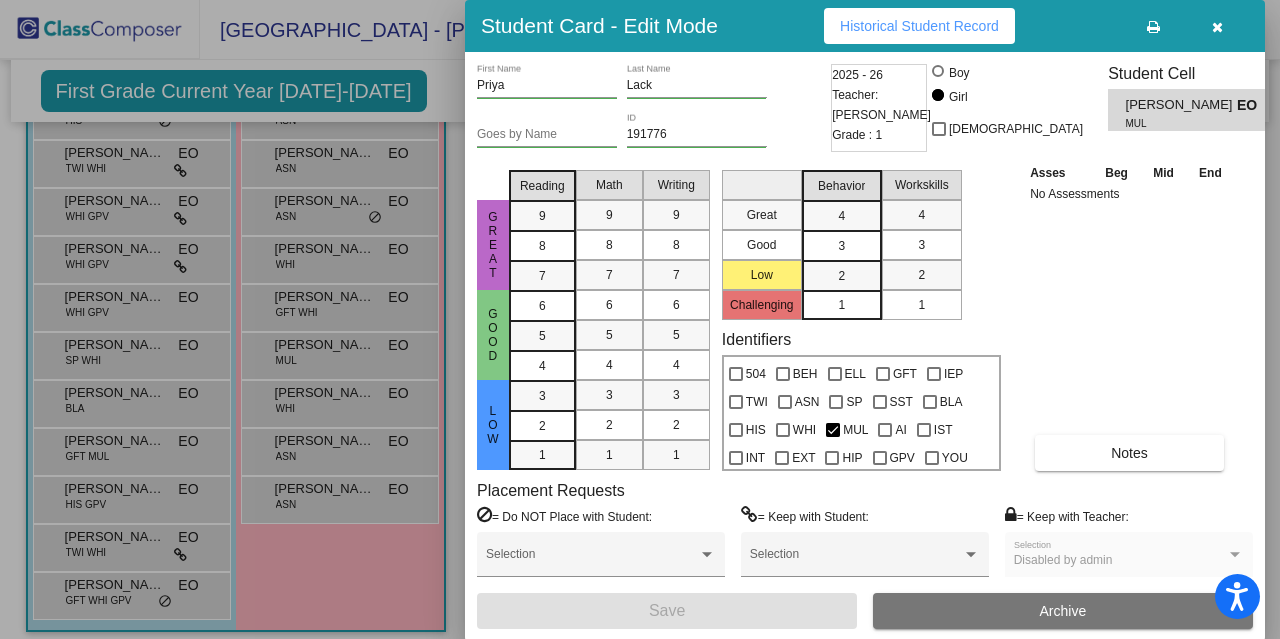 click at bounding box center [1217, 27] 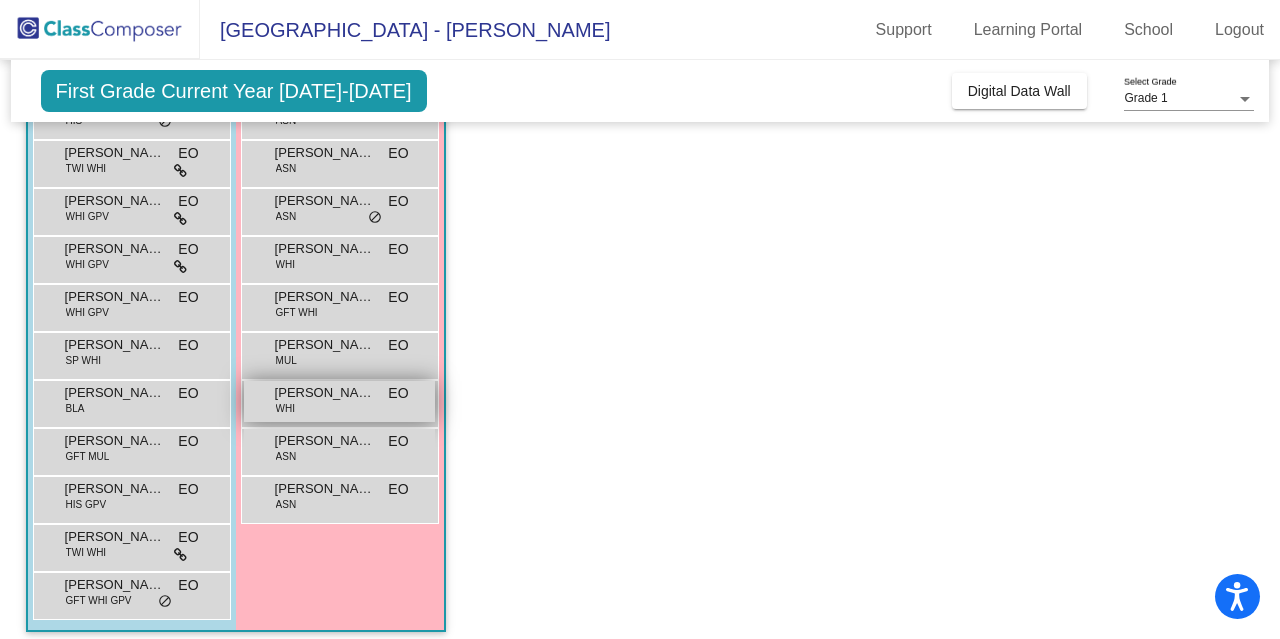 click on "Sage Laughlin WHI EO lock do_not_disturb_alt" at bounding box center [339, 401] 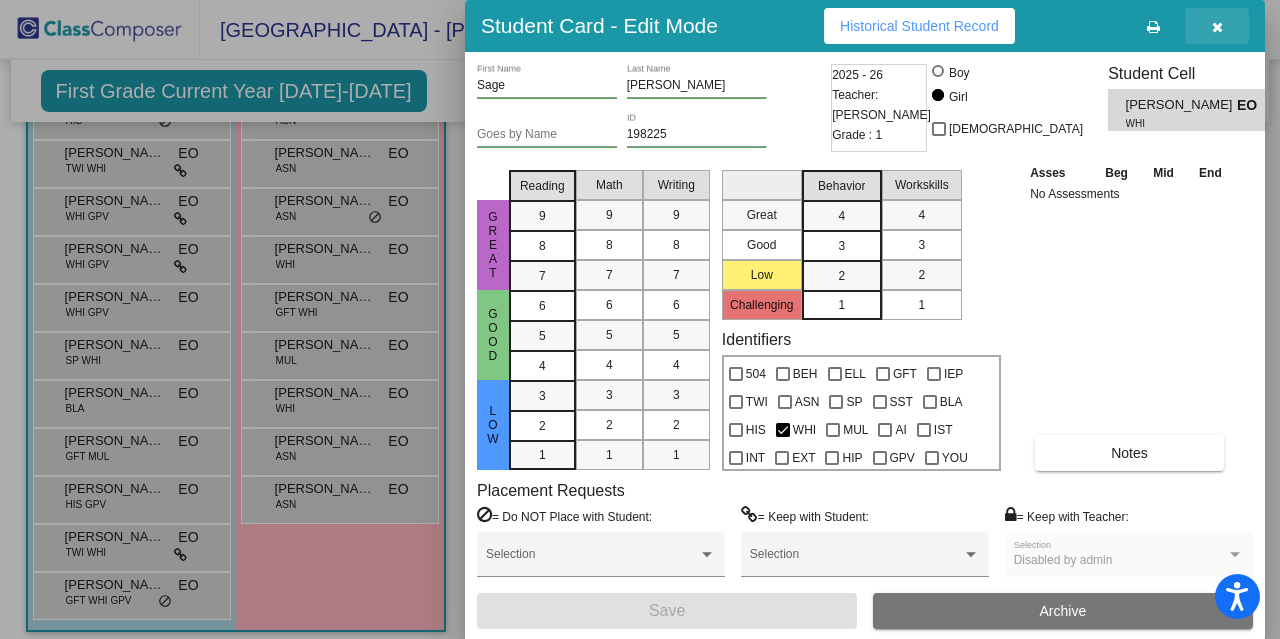 click at bounding box center [1217, 27] 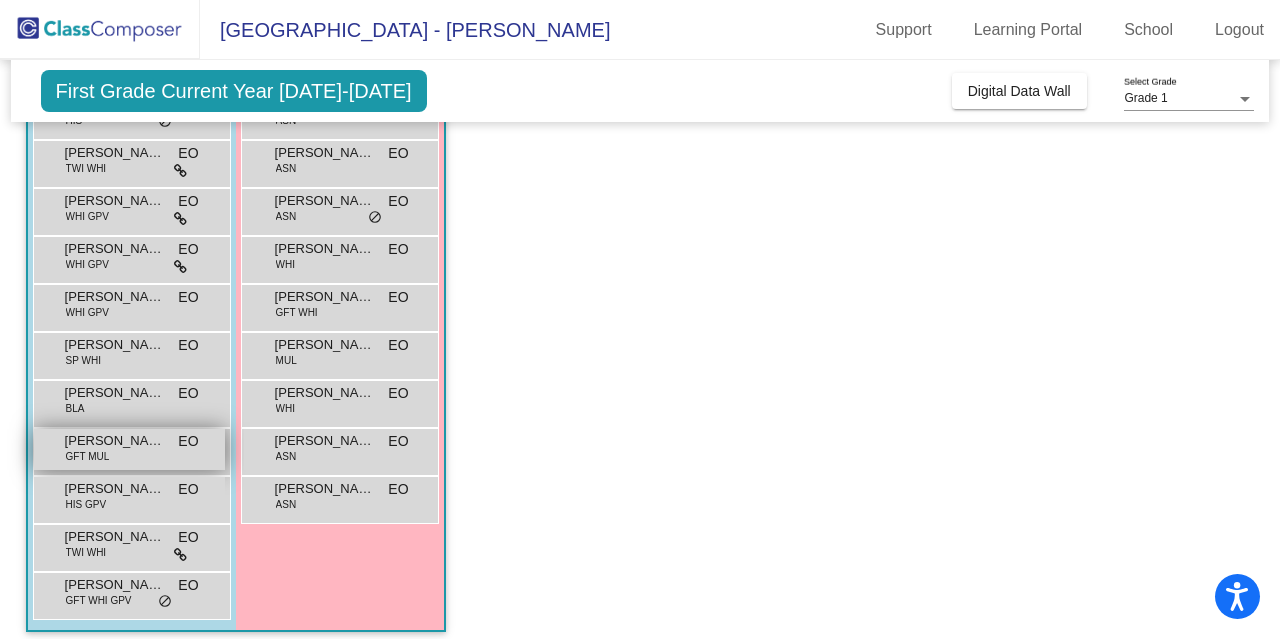 click on "GFT MUL" at bounding box center [88, 456] 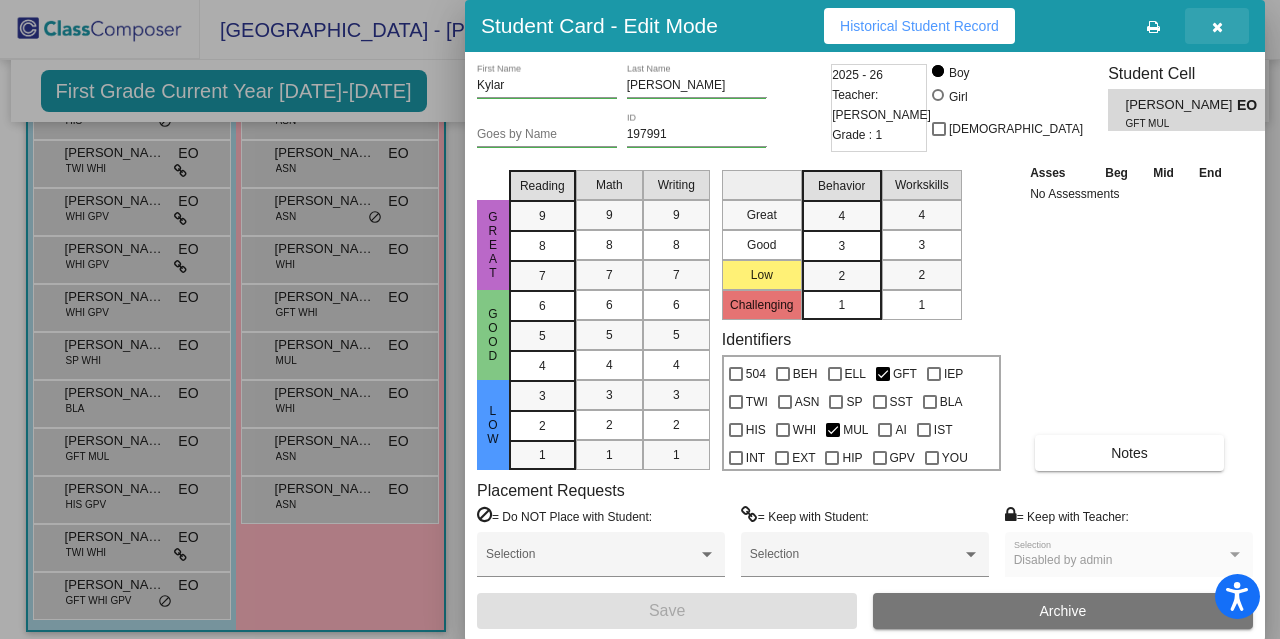 click at bounding box center (1217, 27) 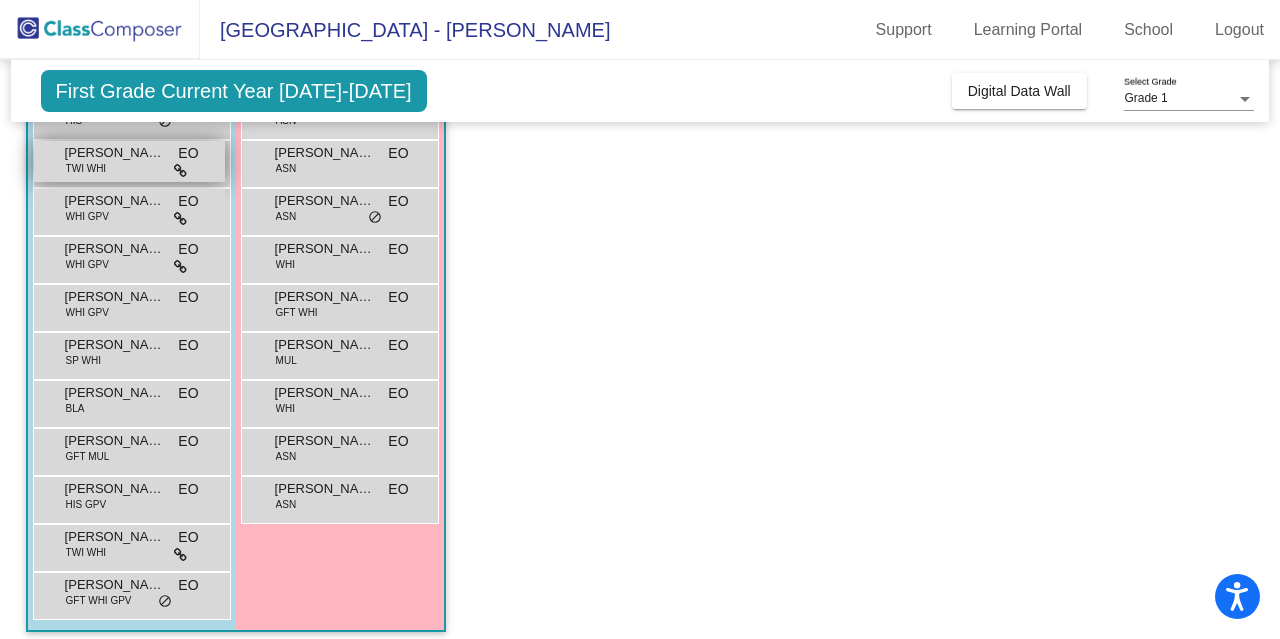 click on "Cameron Plouffe TWI WHI EO lock do_not_disturb_alt" at bounding box center [129, 161] 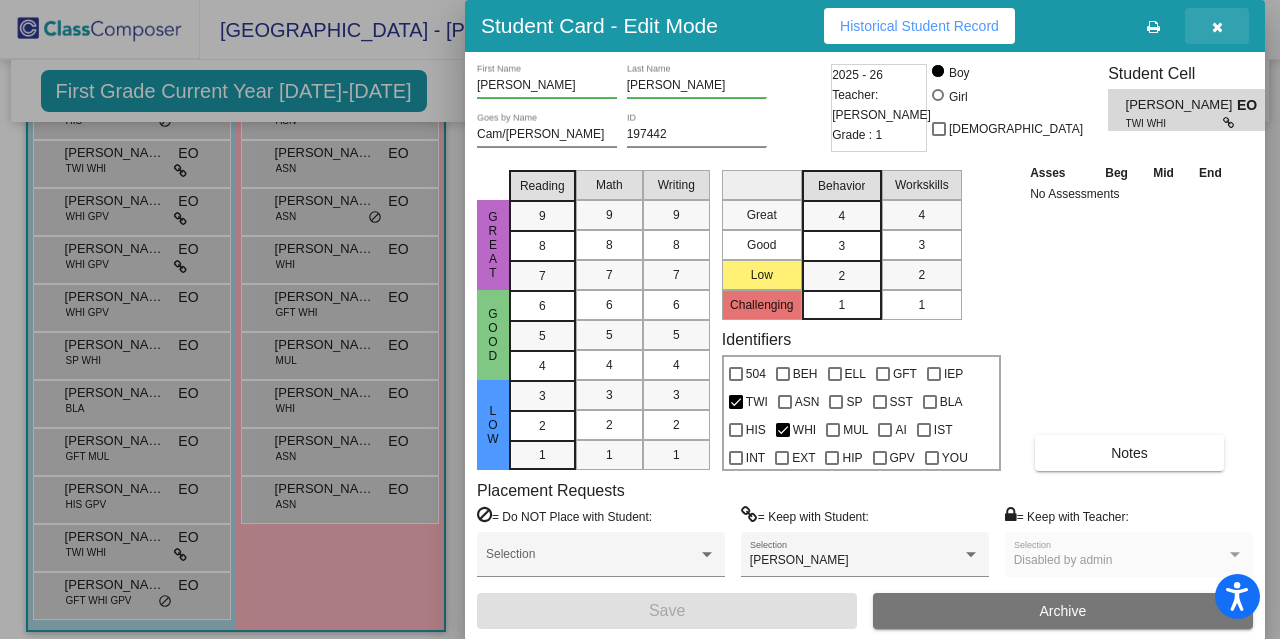 click at bounding box center (1217, 27) 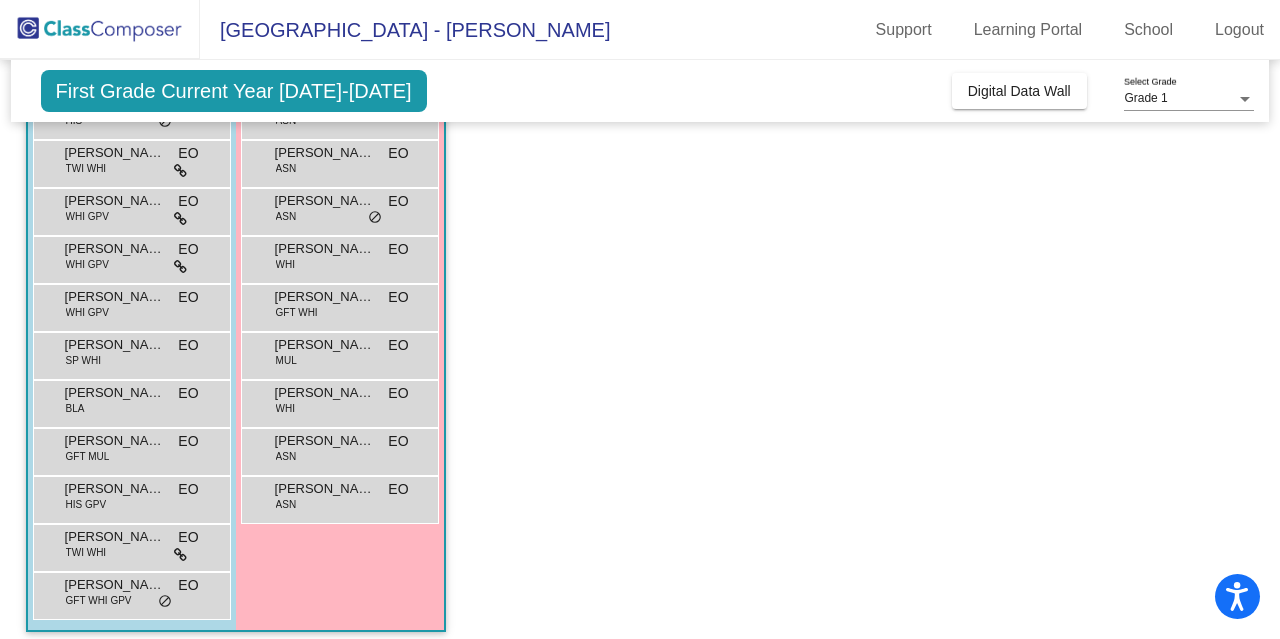 click on "Class 4   - 1-4  picture_as_pdf Elizabeth Oberman  Add Student  First Name Last Name Student Id  (Recommended)   Boy   Girl   Non Binary Add Close  Boys : 12  Aariv Vishwakarma ASN EO lock do_not_disturb_alt Benjamin Berrio Solar HIS EO lock do_not_disturb_alt Cameron Plouffe TWI WHI EO lock do_not_disturb_alt Cameron Smith WHI GPV EO lock do_not_disturb_alt Edison Bradley WHI GPV EO lock do_not_disturb_alt Greer Barlow WHI GPV EO lock do_not_disturb_alt Hudson Billyk SP WHI EO lock do_not_disturb_alt Kason Baker BLA EO lock do_not_disturb_alt Kylar Patel GFT MUL EO lock do_not_disturb_alt Luke Geodakyan-Jimenez HIS GPV EO lock do_not_disturb_alt Ryan Plouffe TWI WHI EO lock do_not_disturb_alt Zachary Jones GFT WHI GPV EO lock do_not_disturb_alt Girls: 10 Addison Sweeney WHI EO lock do_not_disturb_alt Fatima Syed ASN EO lock do_not_disturb_alt Hamsini Jandhyala ASN EO lock do_not_disturb_alt Laya Rayabharam ASN EO lock do_not_disturb_alt Michaela Gvinter WHI EO lock do_not_disturb_alt Olivia Paine GFT WHI" 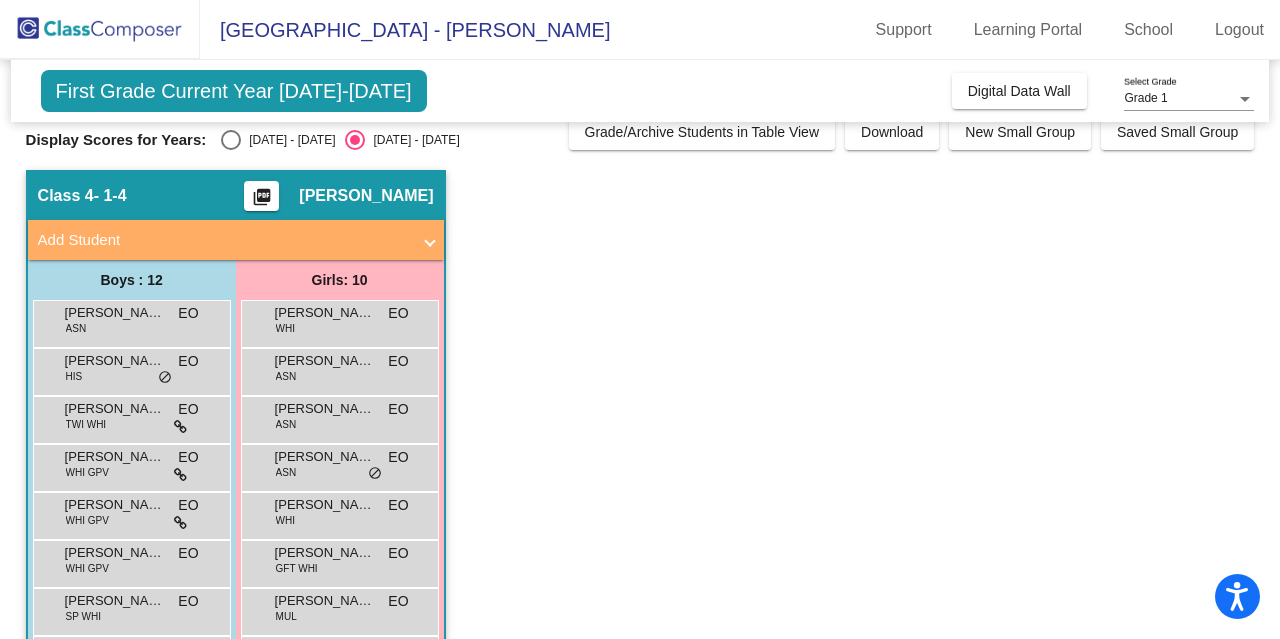 scroll, scrollTop: 0, scrollLeft: 0, axis: both 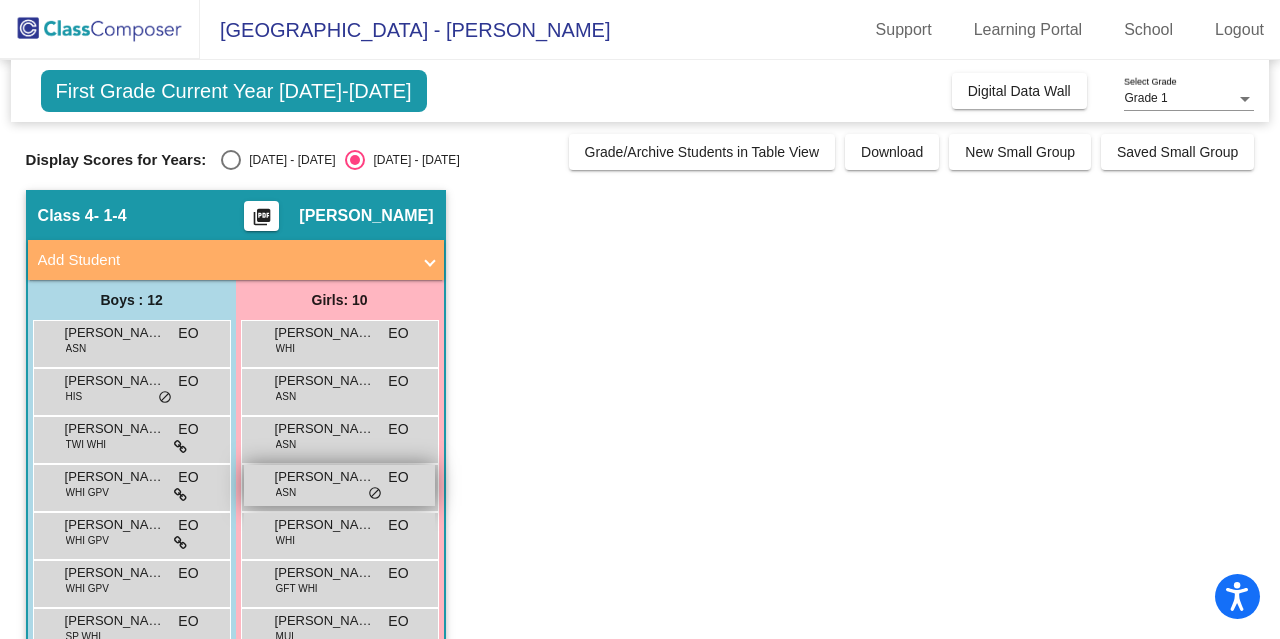 click on "Laya Rayabharam" at bounding box center [325, 477] 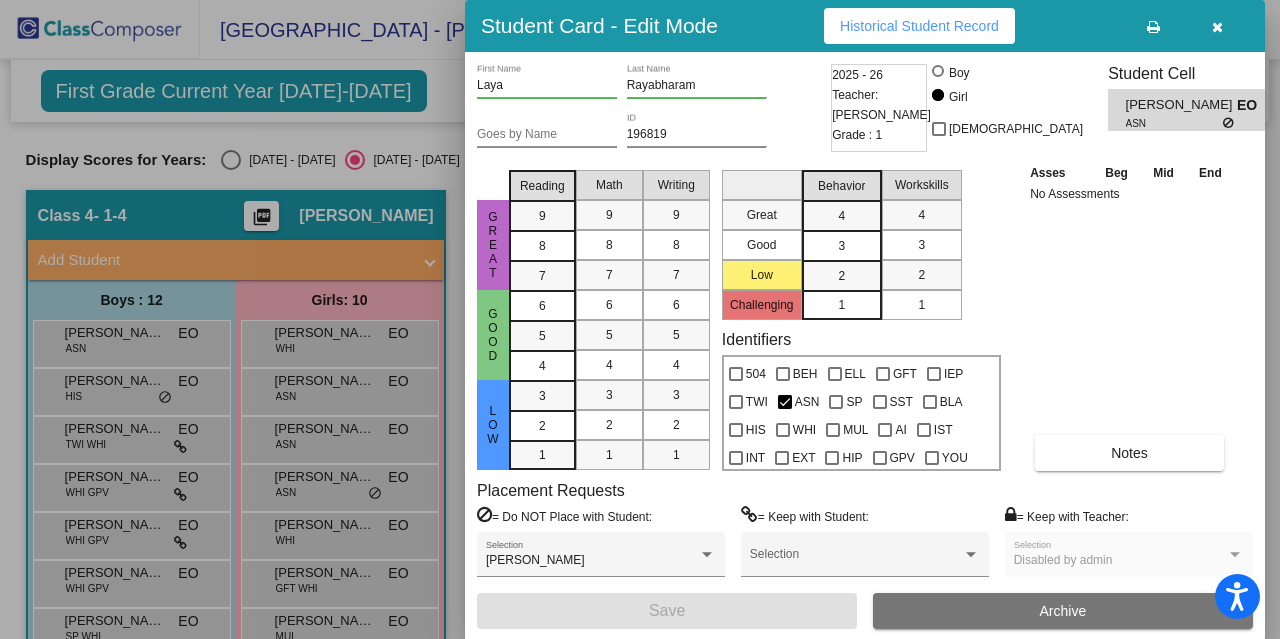 click at bounding box center [1217, 27] 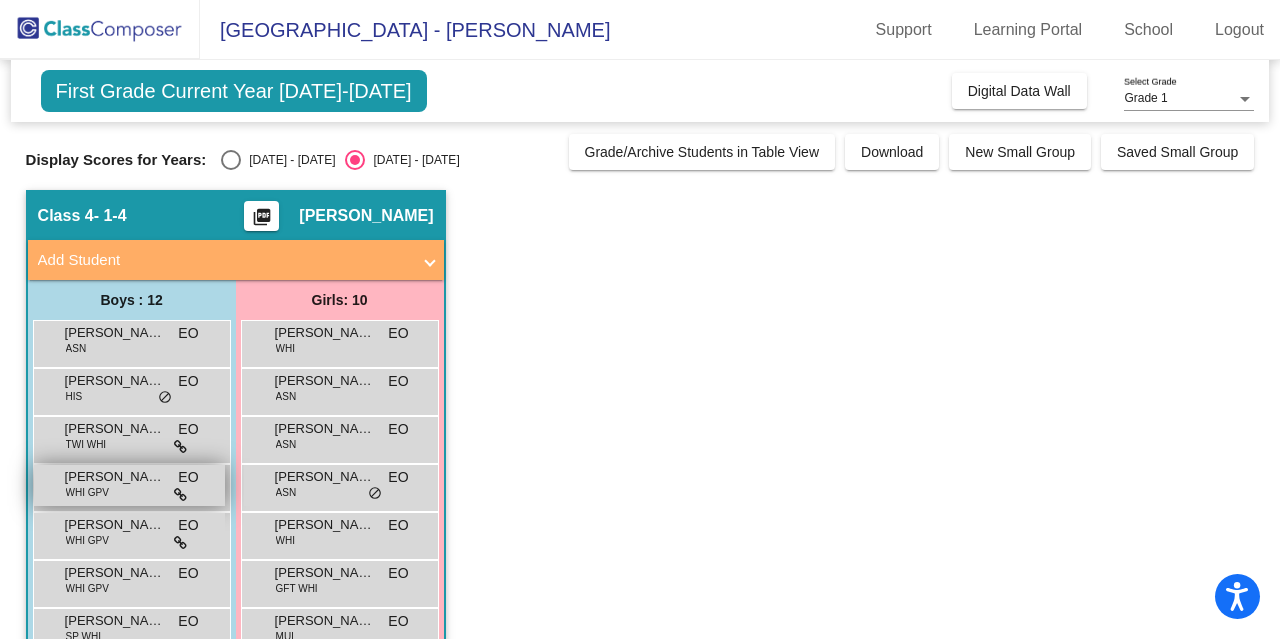 click on "Cameron Smith" at bounding box center (115, 477) 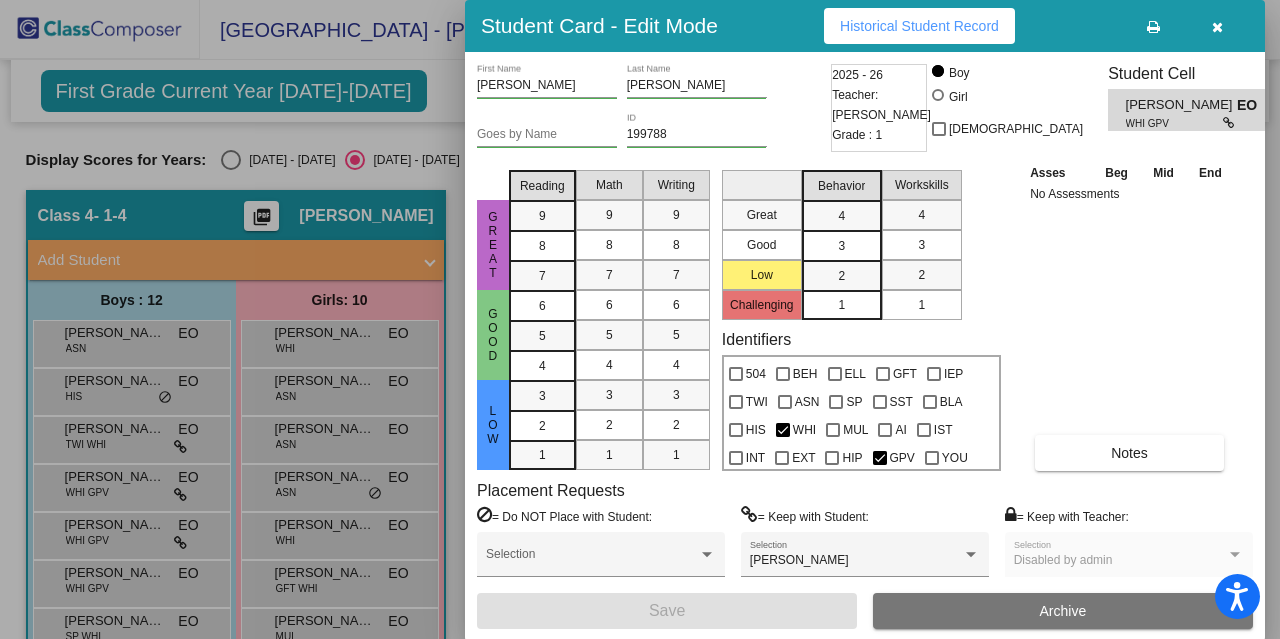 click at bounding box center [1217, 27] 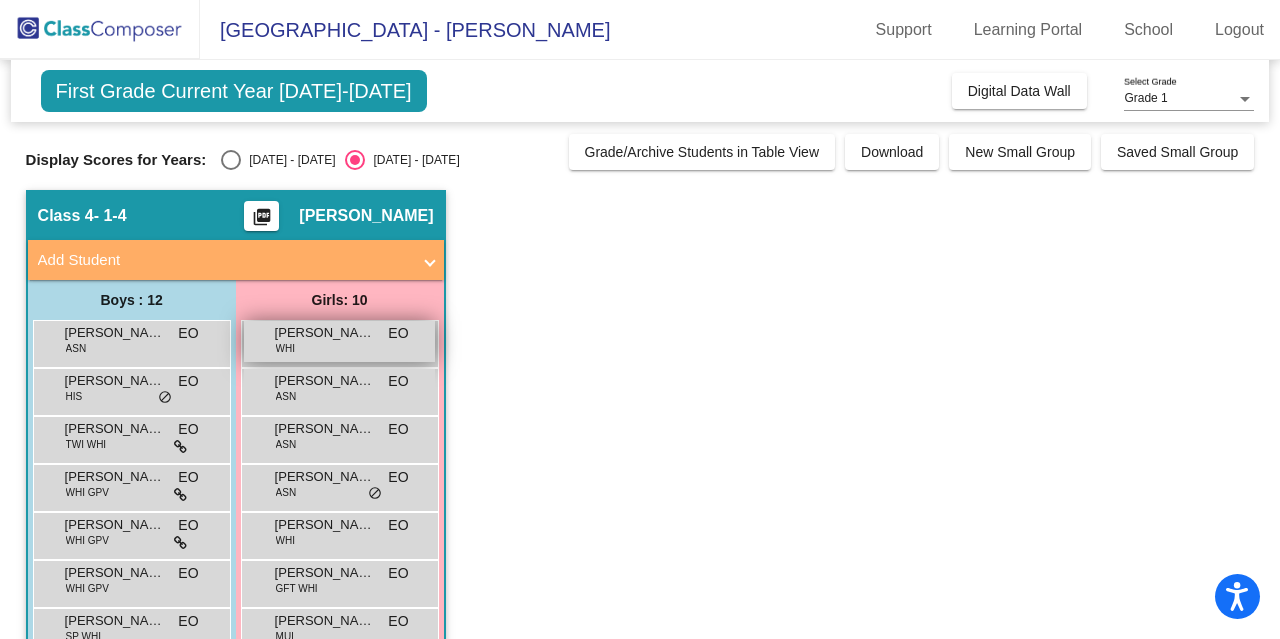 click on "Addison Sweeney WHI EO lock do_not_disturb_alt" at bounding box center (339, 341) 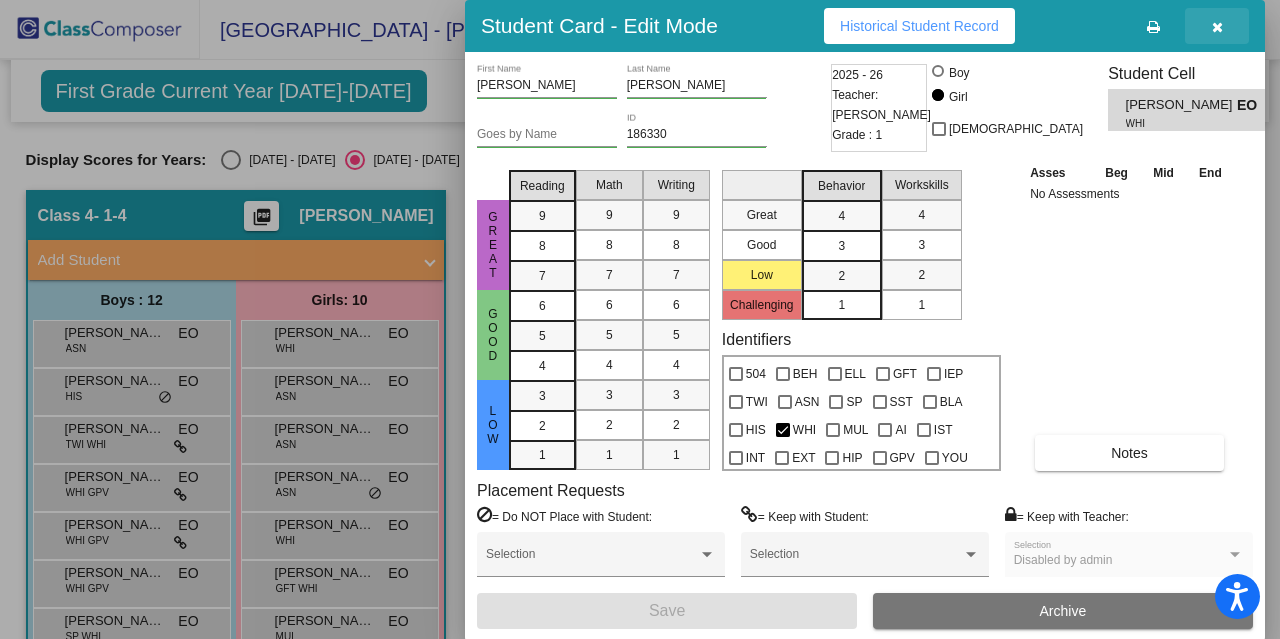 click at bounding box center (1217, 26) 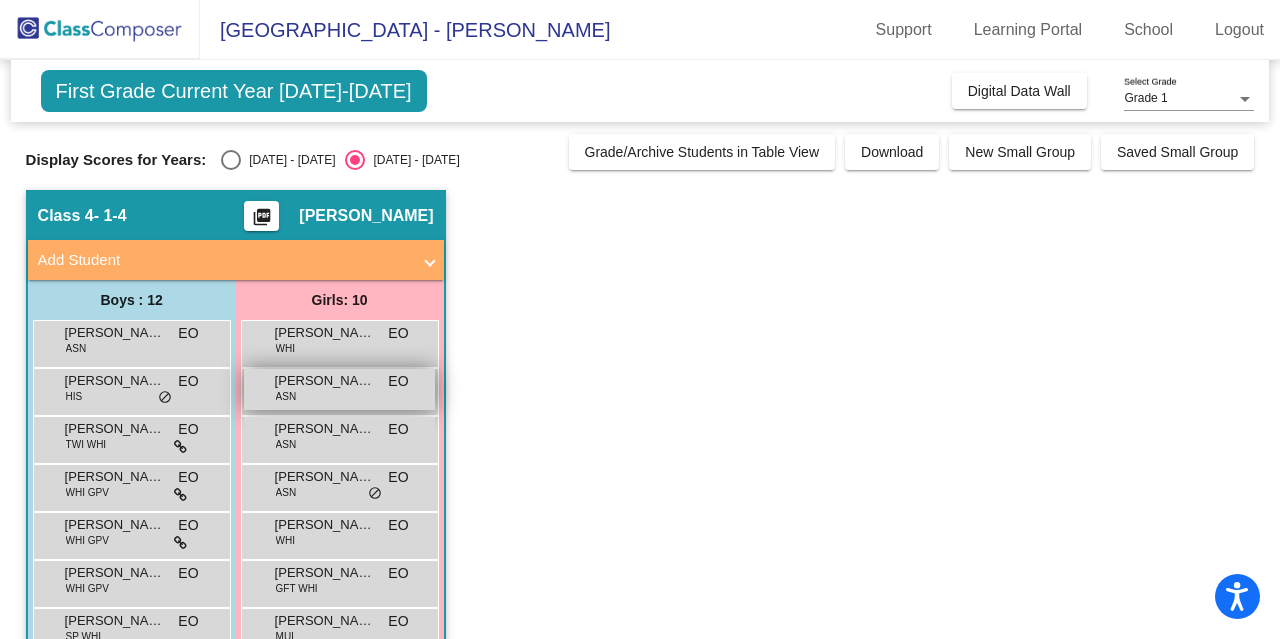 click on "Fatima Syed" at bounding box center [325, 381] 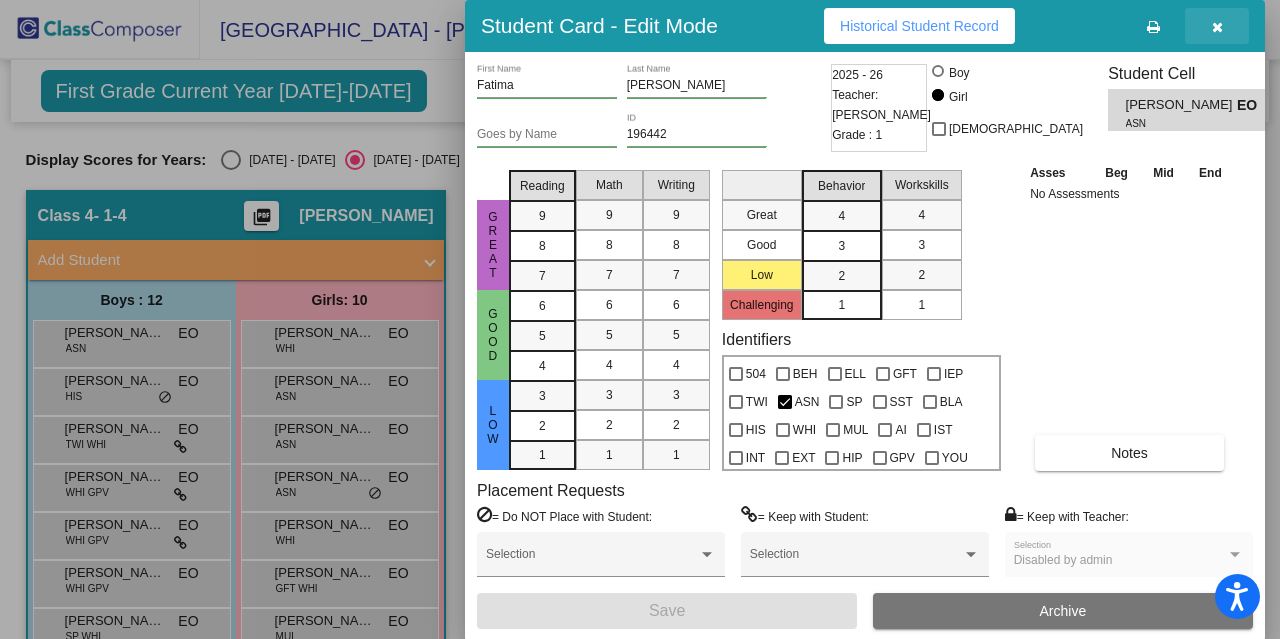 click at bounding box center (1217, 27) 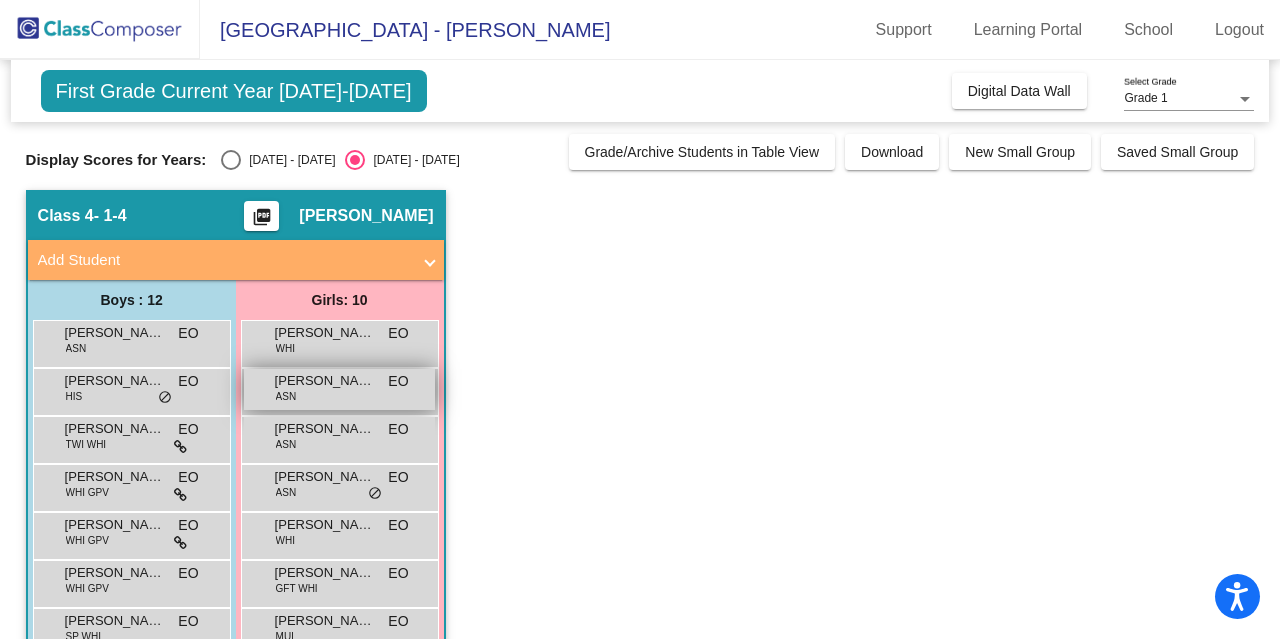 click on "Fatima Syed" at bounding box center (325, 381) 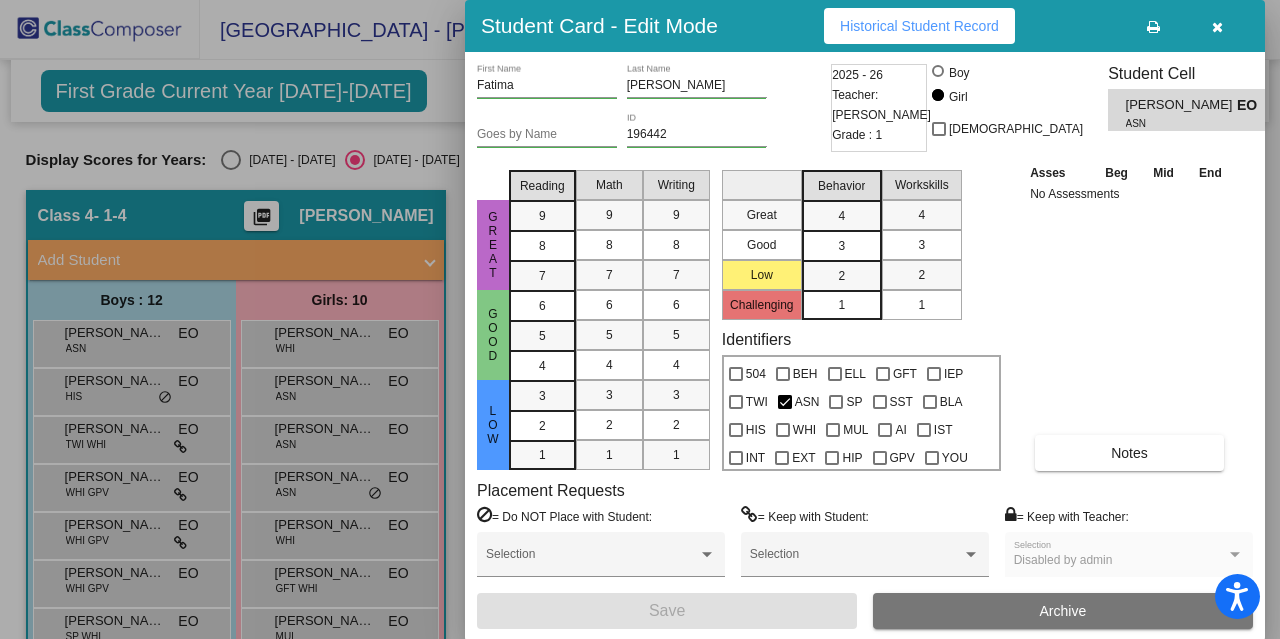 click at bounding box center (1217, 26) 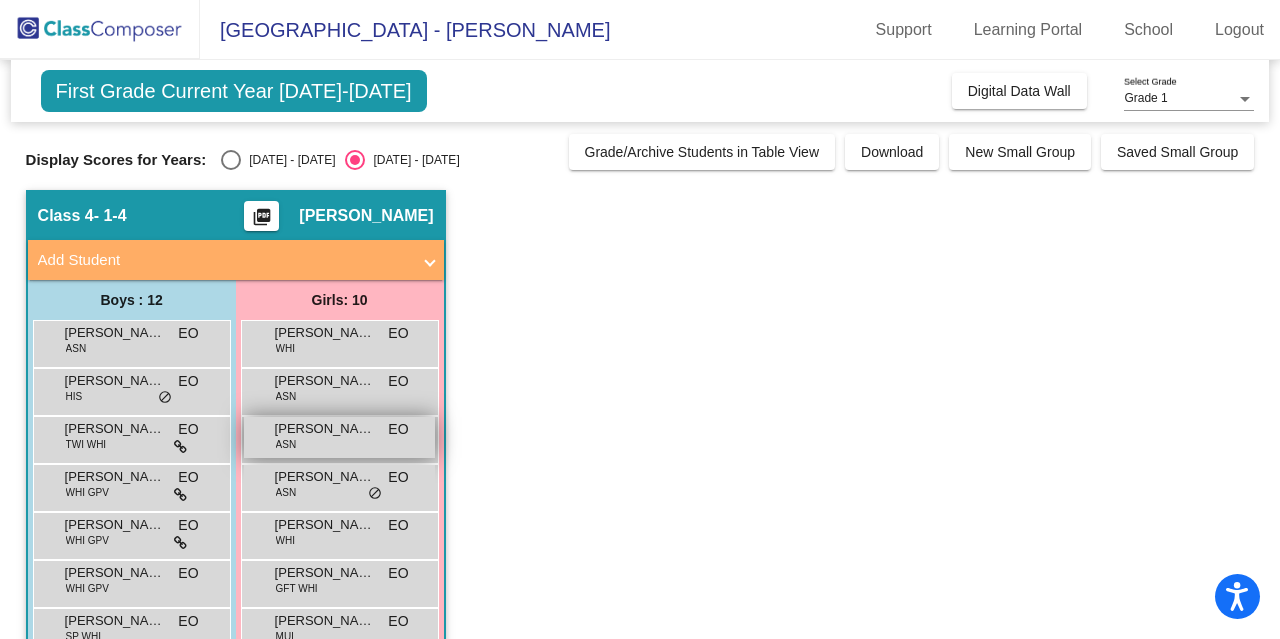 scroll, scrollTop: 288, scrollLeft: 0, axis: vertical 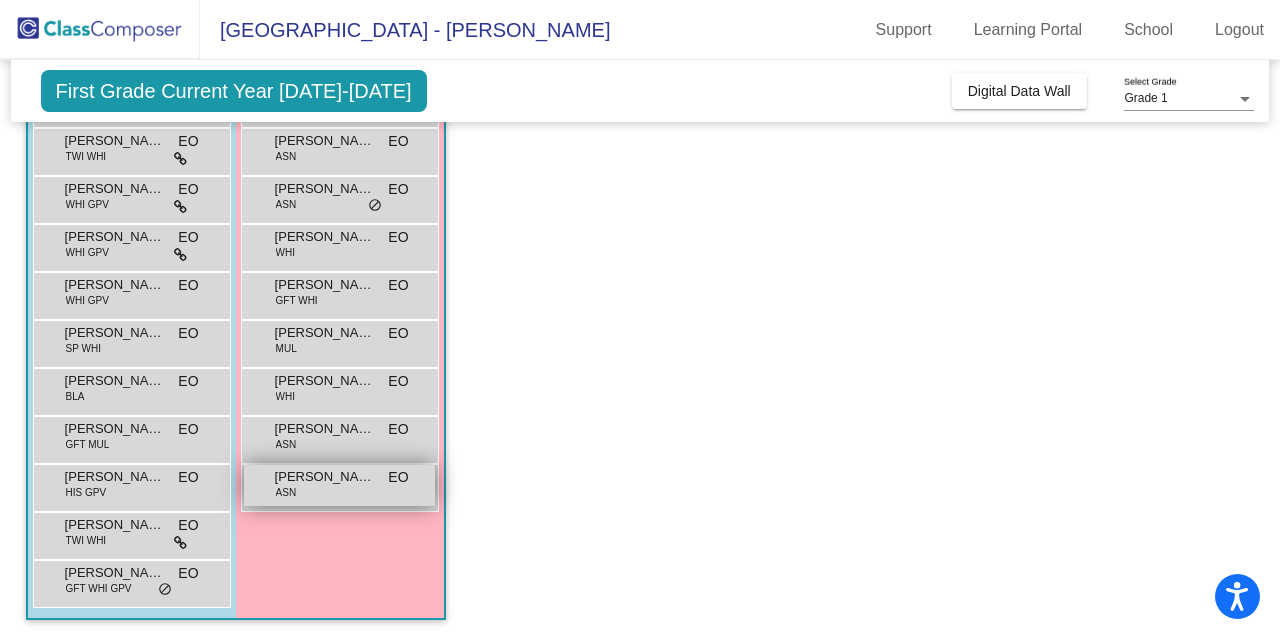 click on "Zariya Thomas" at bounding box center (325, 477) 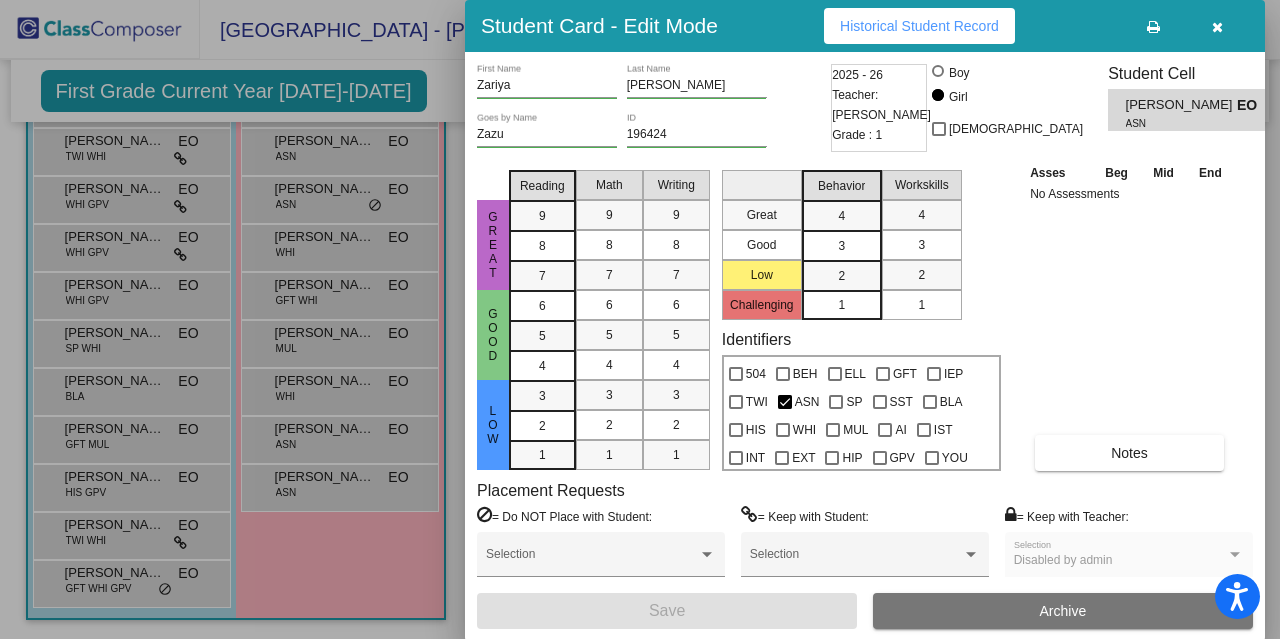 click at bounding box center (1217, 26) 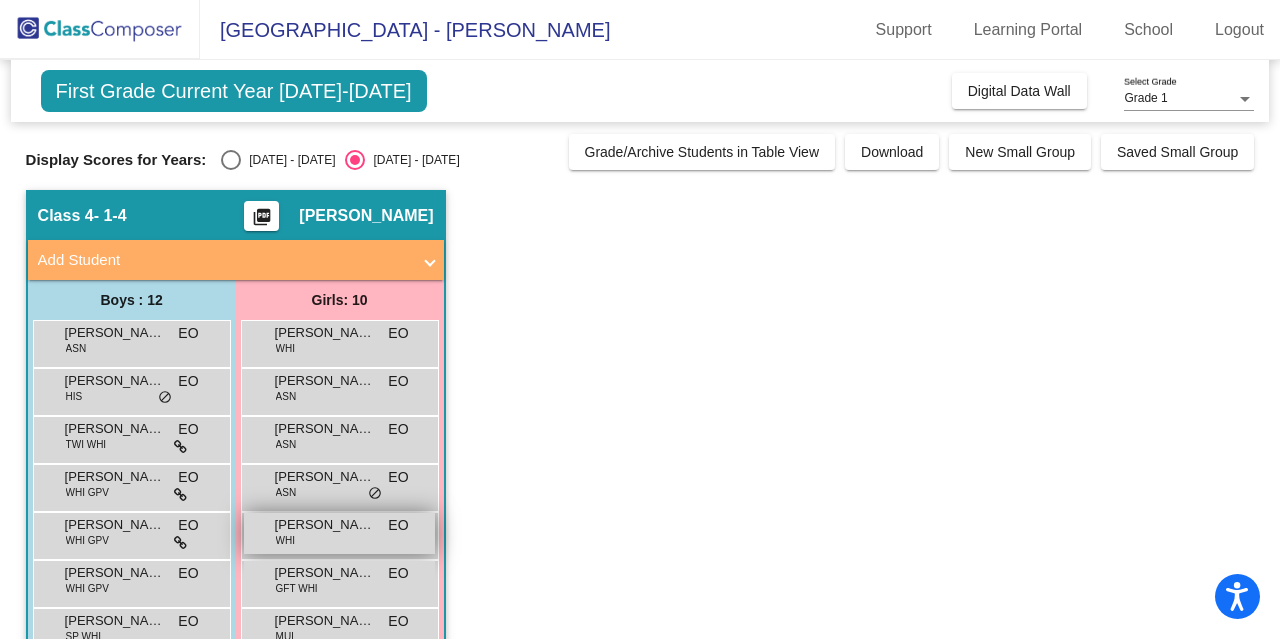 scroll, scrollTop: 0, scrollLeft: 0, axis: both 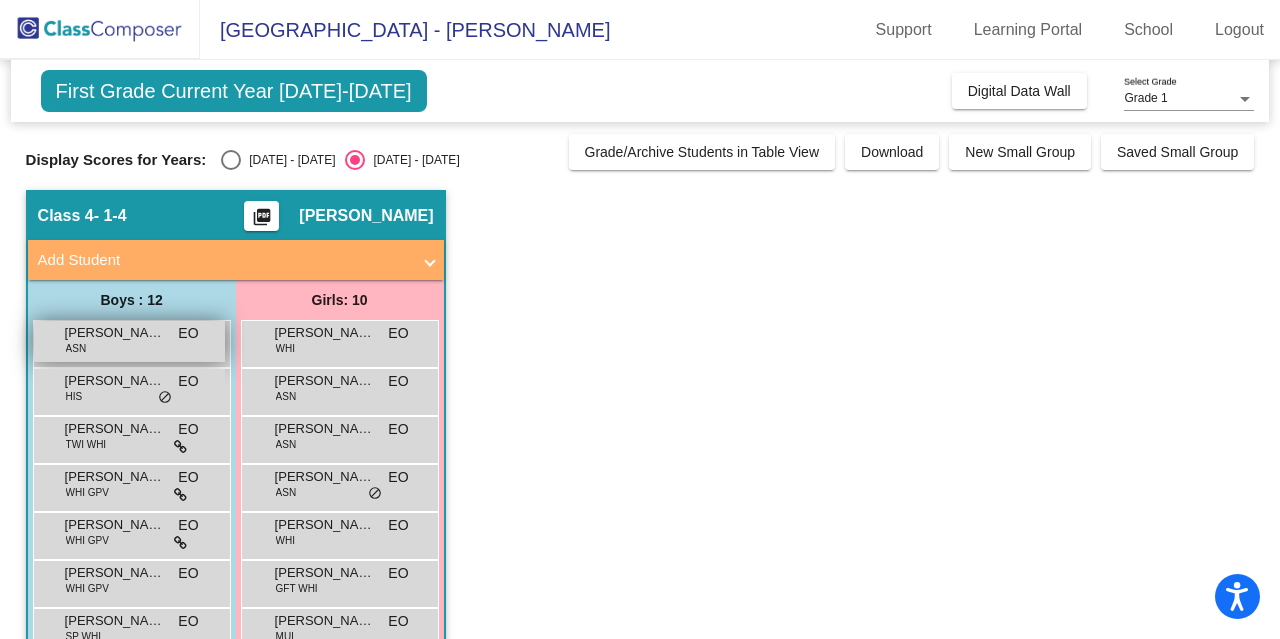 click on "Aariv Vishwakarma ASN EO lock do_not_disturb_alt" at bounding box center (129, 341) 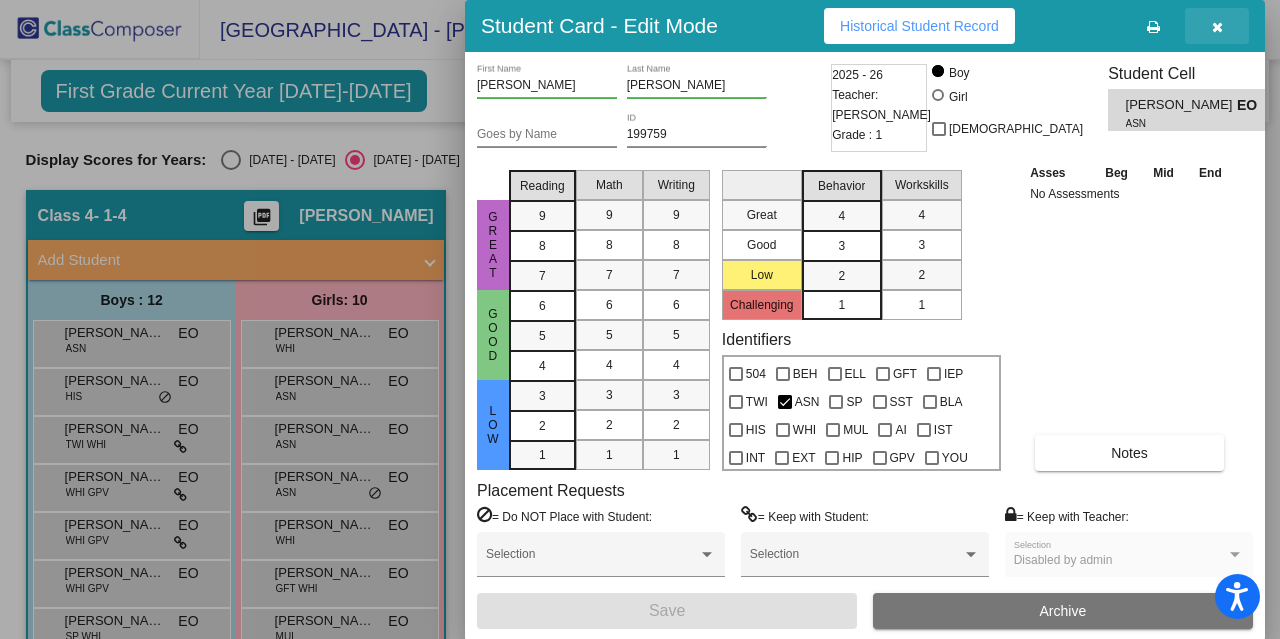click at bounding box center [1217, 27] 